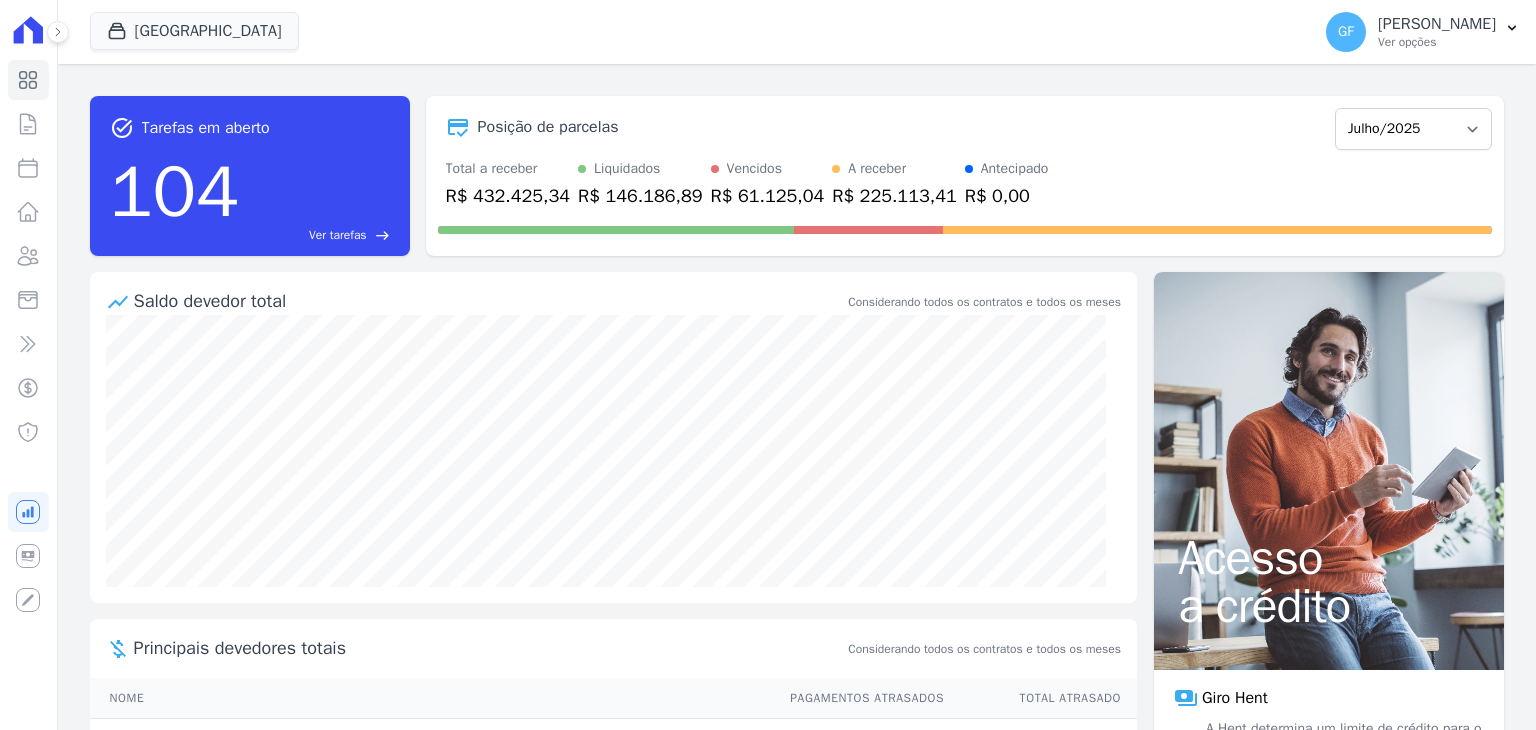 scroll, scrollTop: 0, scrollLeft: 0, axis: both 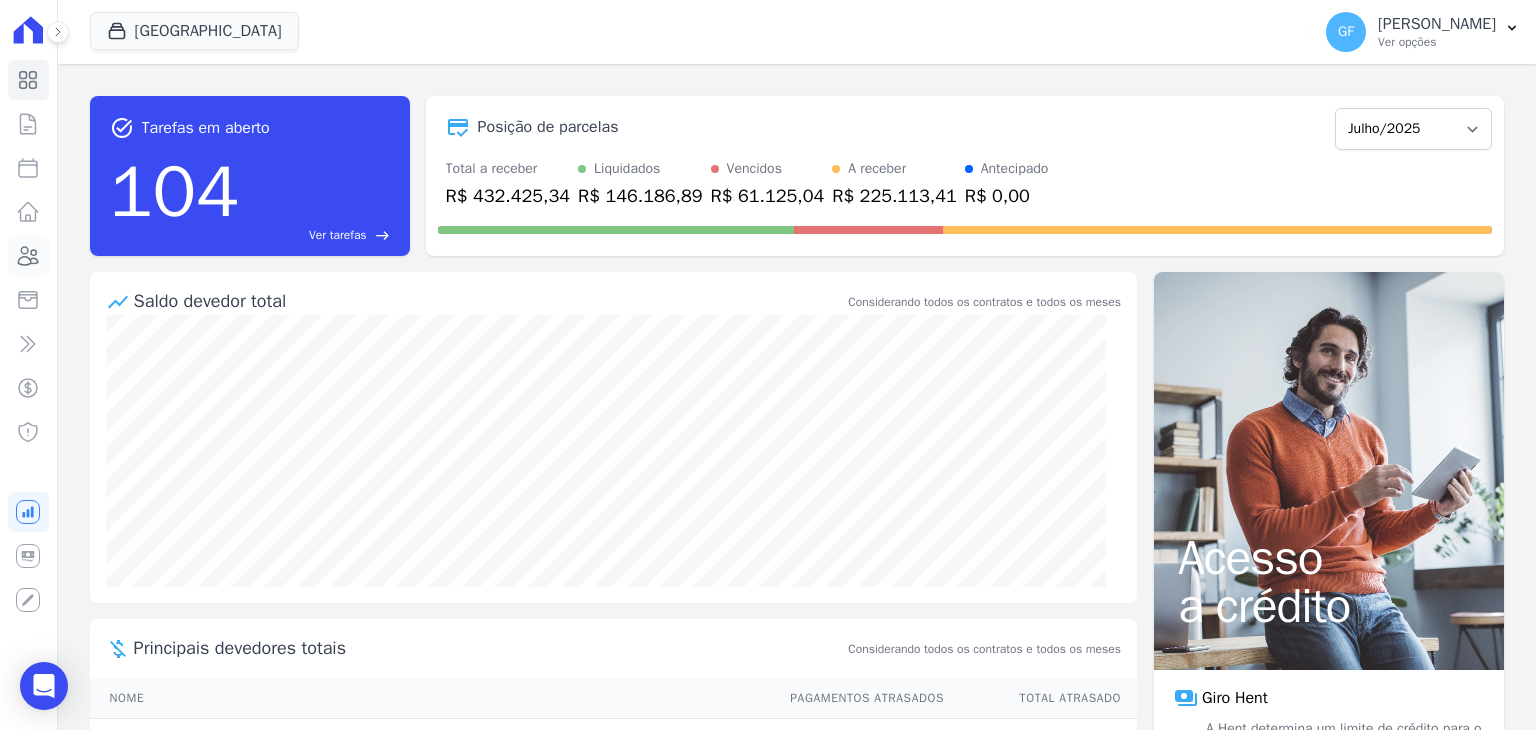 click 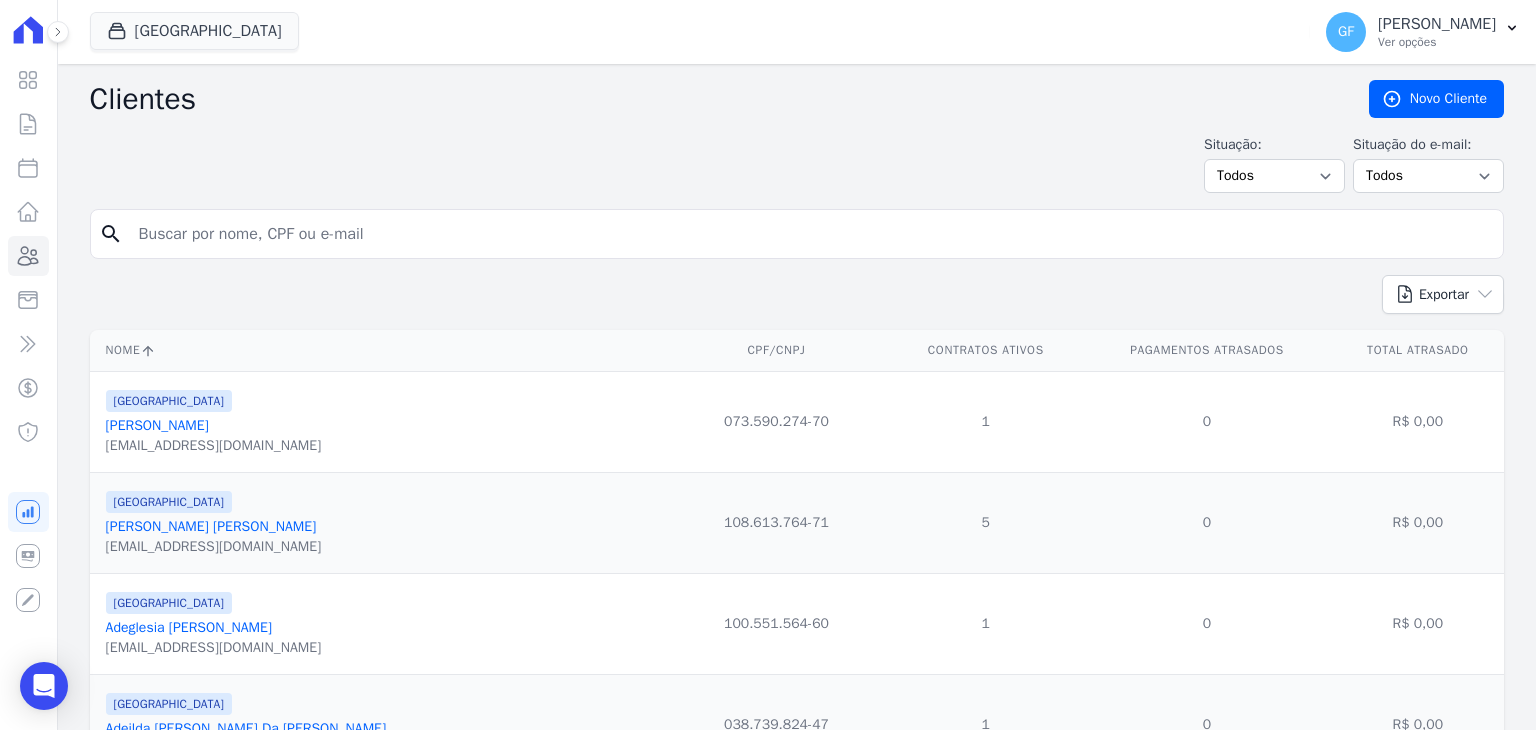 click on "search" at bounding box center [797, 234] 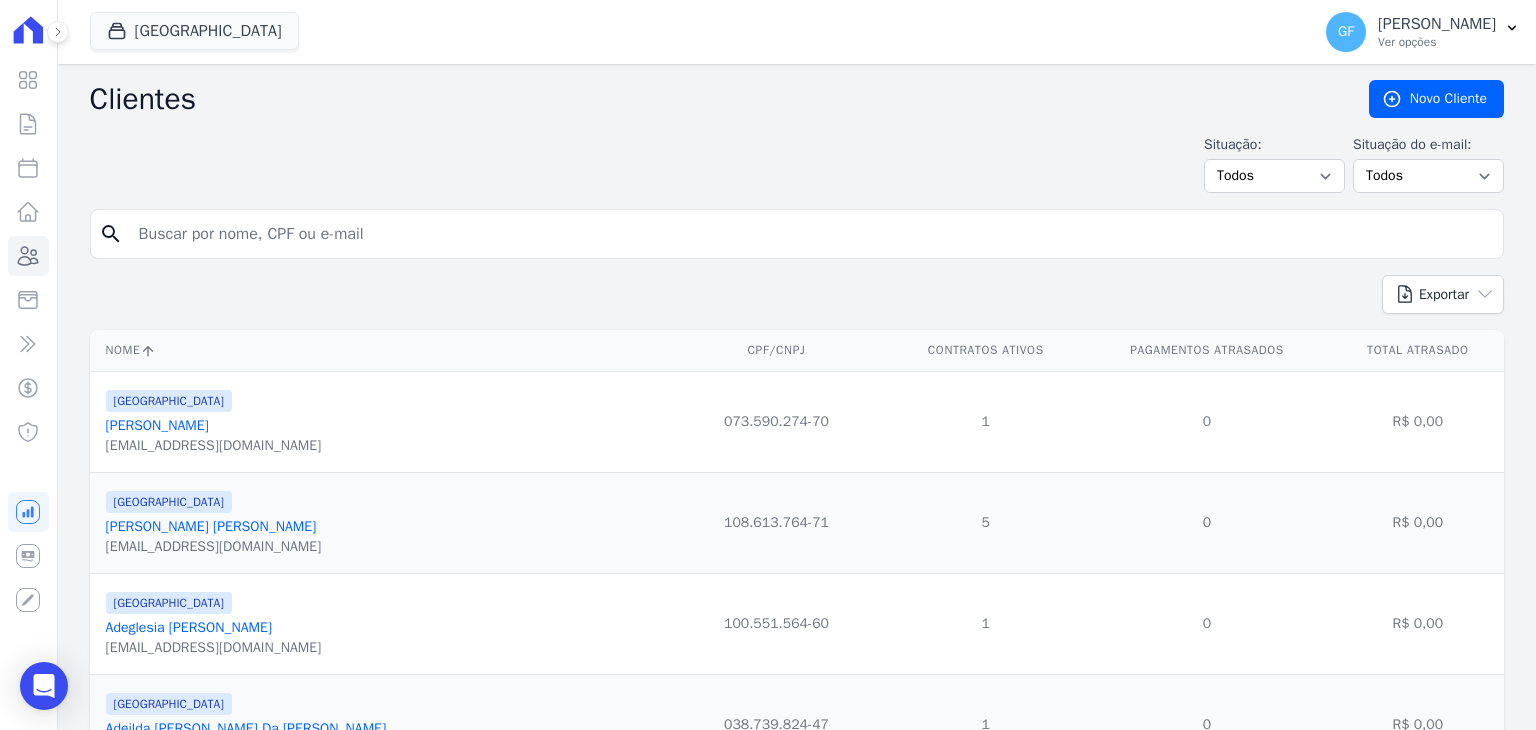 click at bounding box center [811, 234] 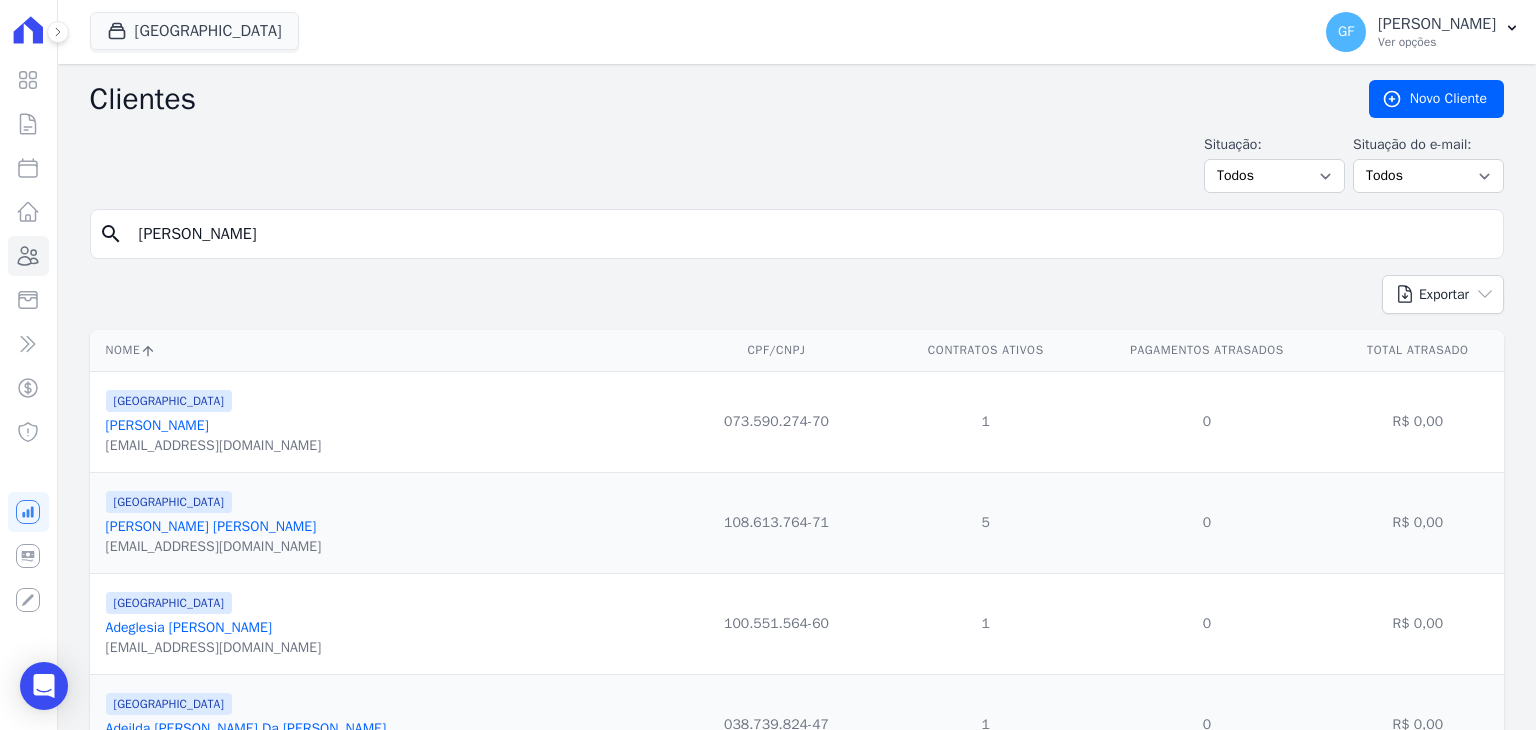 type on "marta cristin" 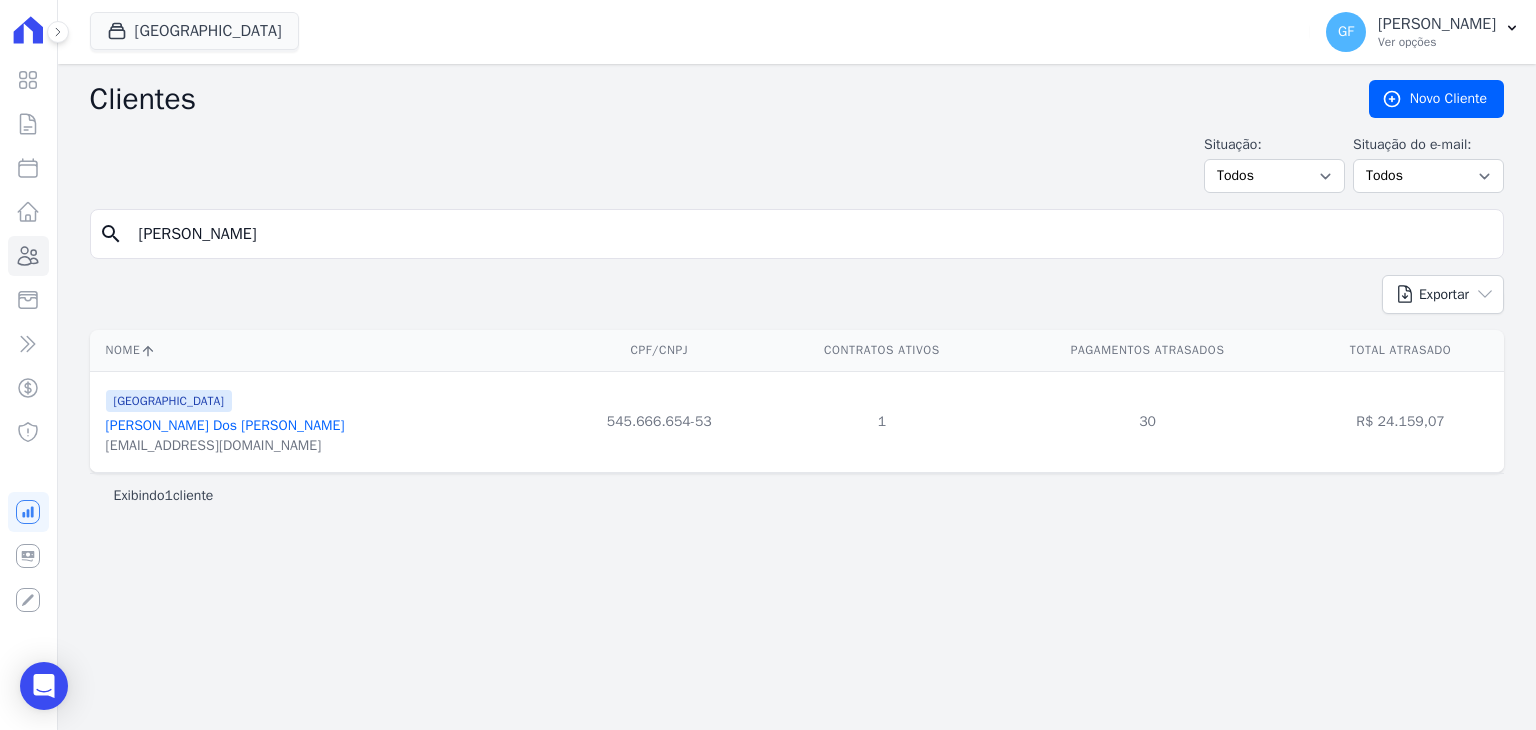click on "[PERSON_NAME]" at bounding box center (225, 425) 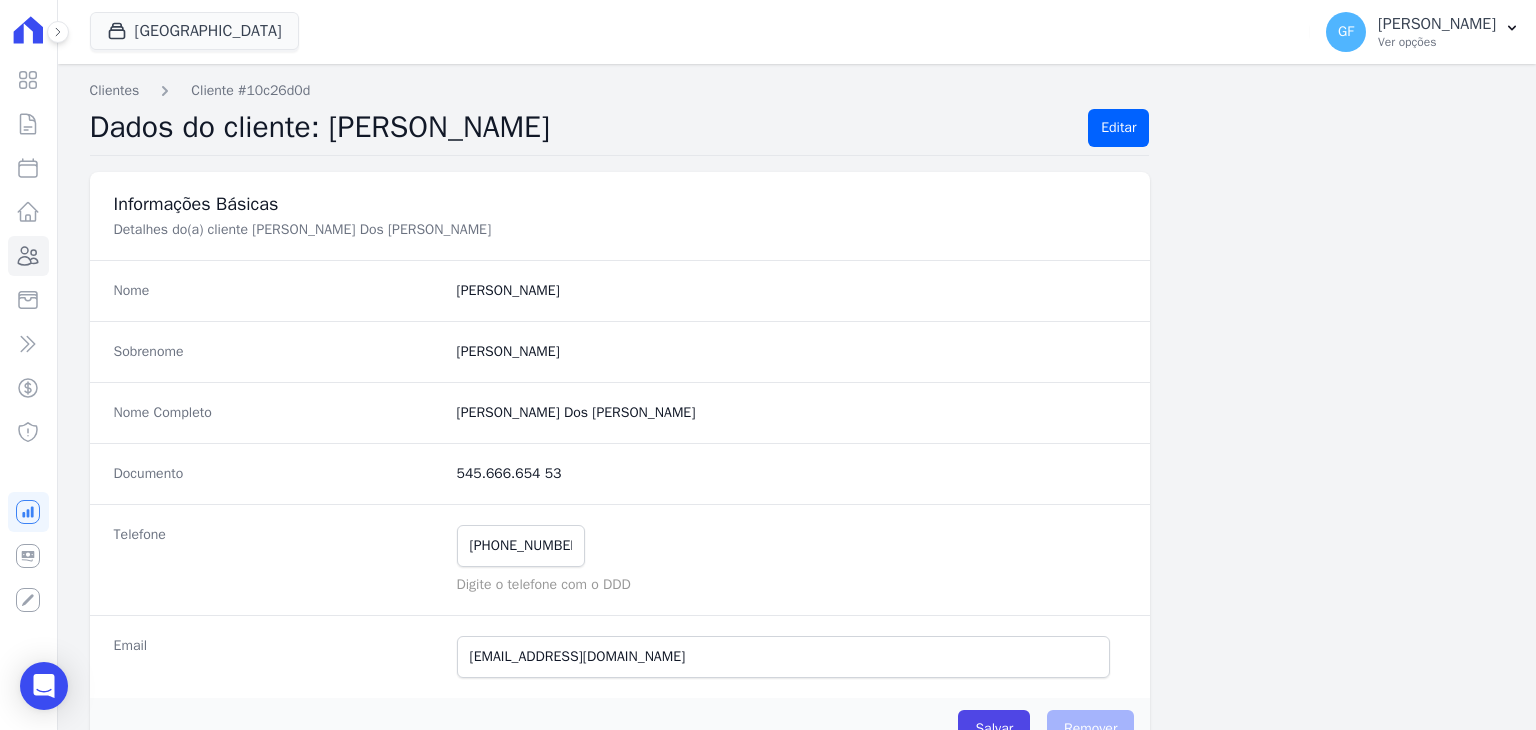 scroll, scrollTop: 582, scrollLeft: 0, axis: vertical 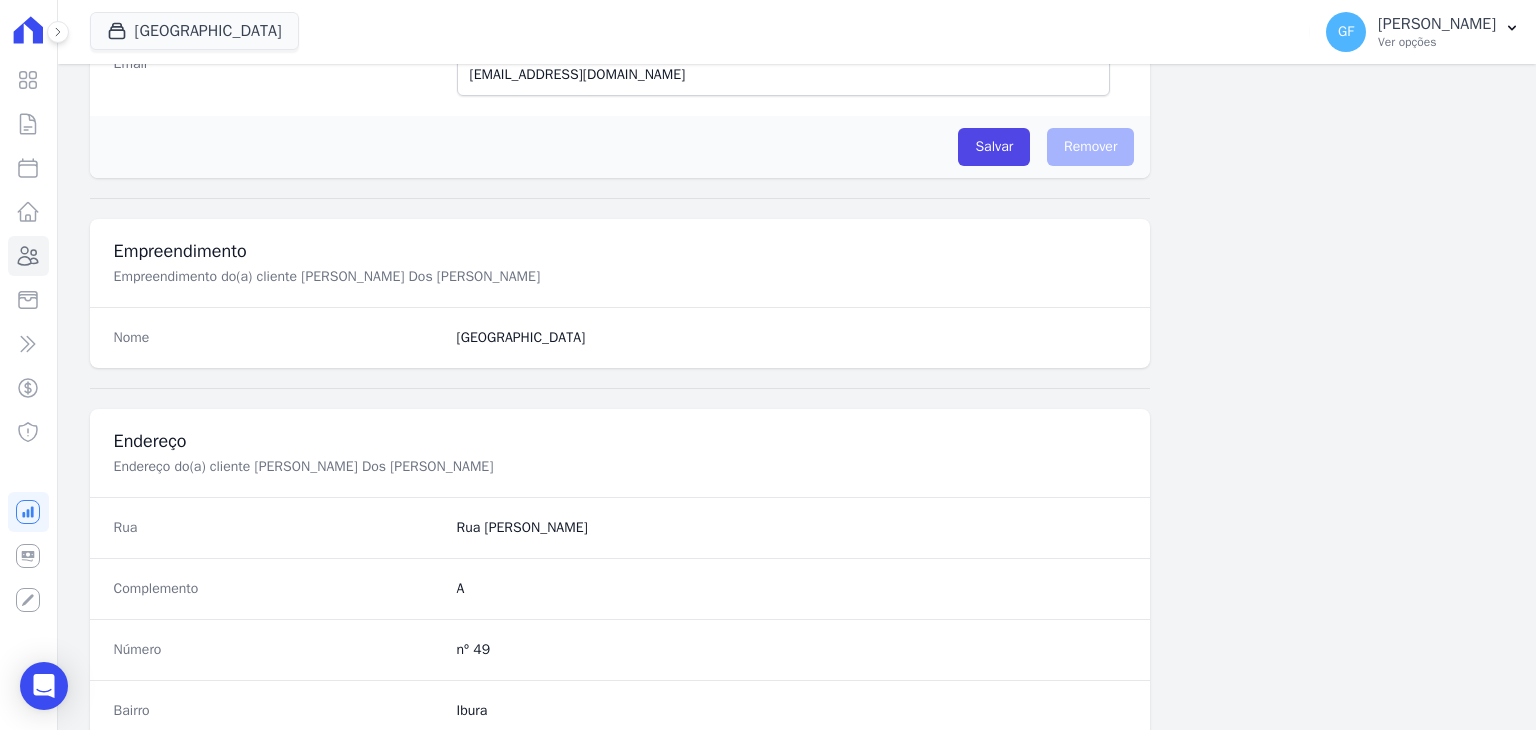 drag, startPoint x: 1519, startPoint y: 439, endPoint x: 1517, endPoint y: 659, distance: 220.0091 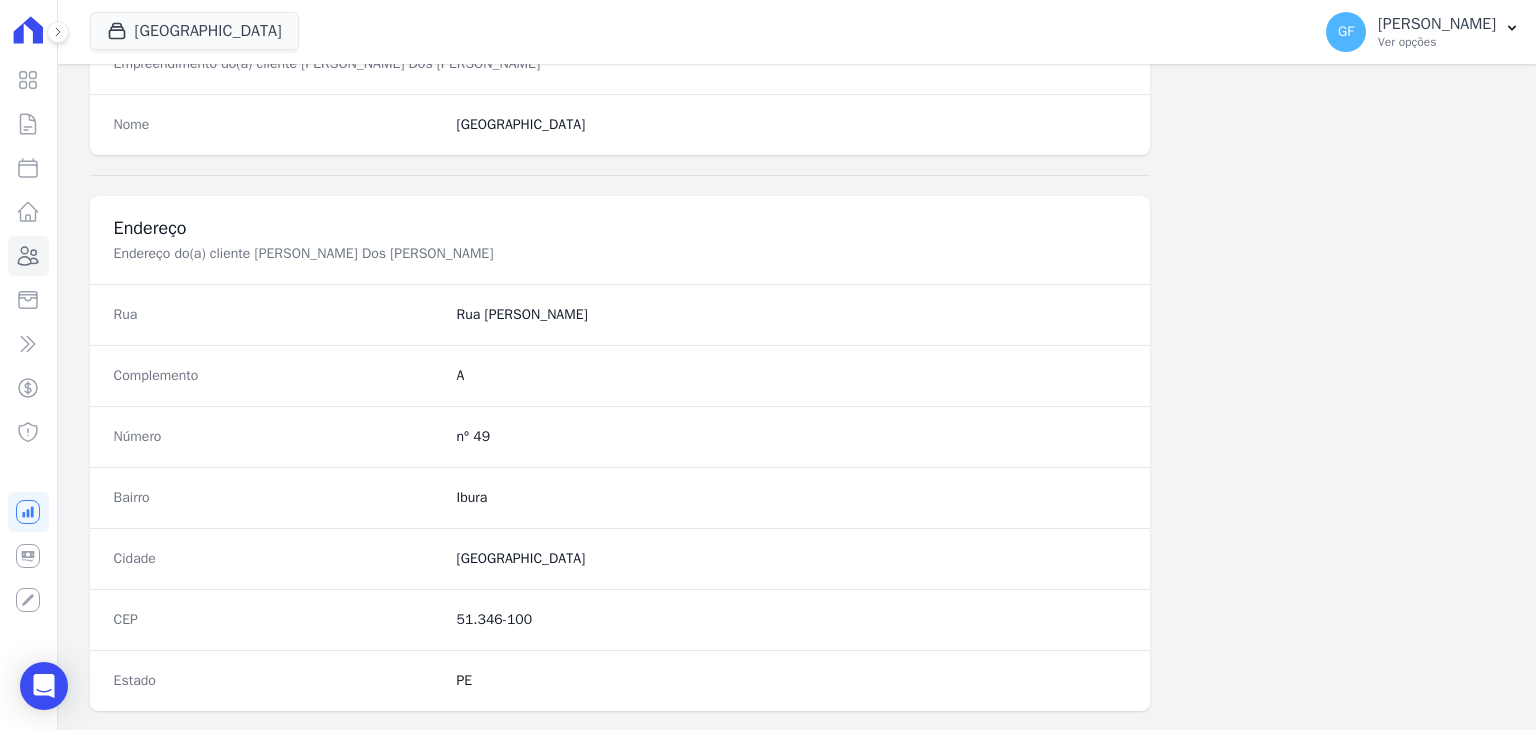 scroll, scrollTop: 1135, scrollLeft: 0, axis: vertical 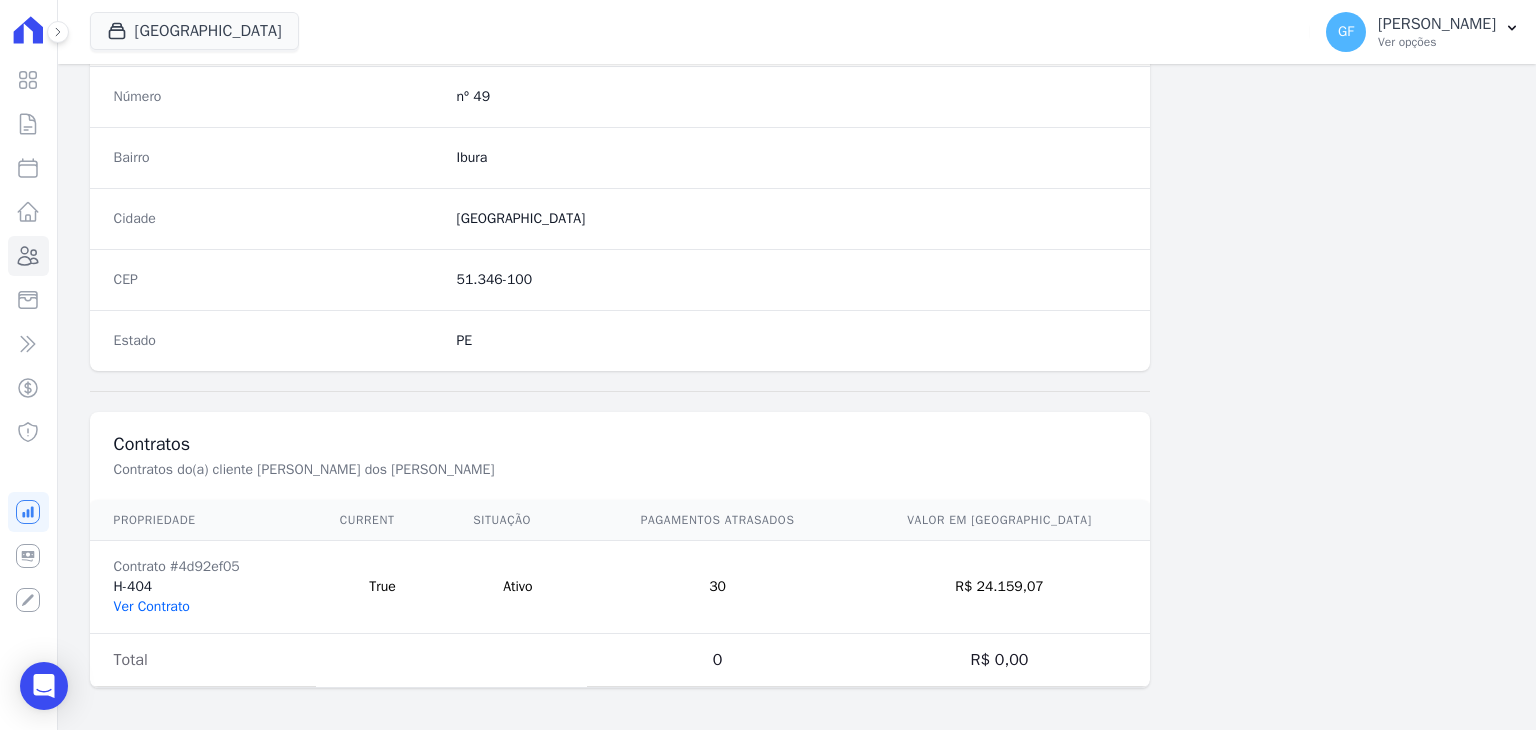 click on "Ver Contrato" at bounding box center (152, 606) 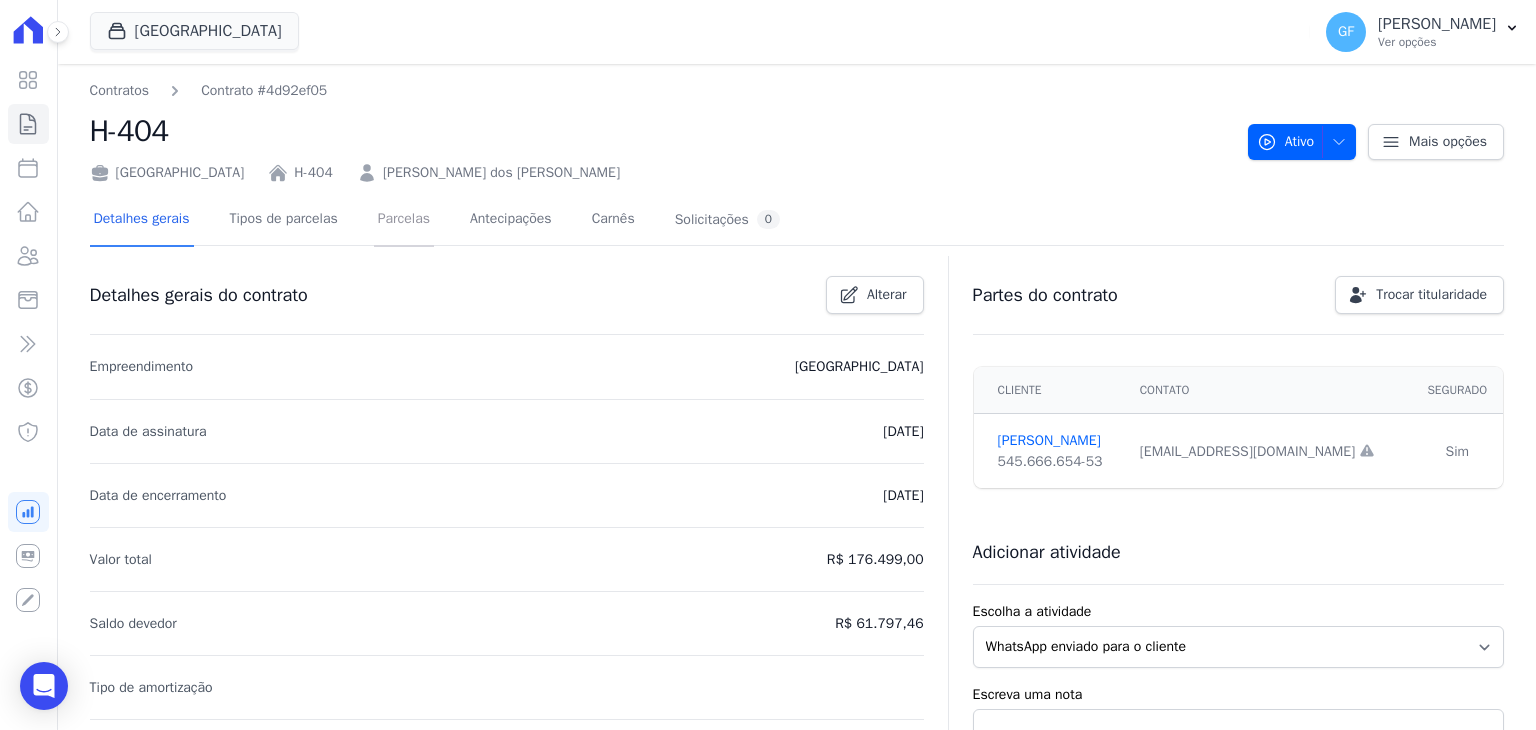 click on "Parcelas" at bounding box center [404, 220] 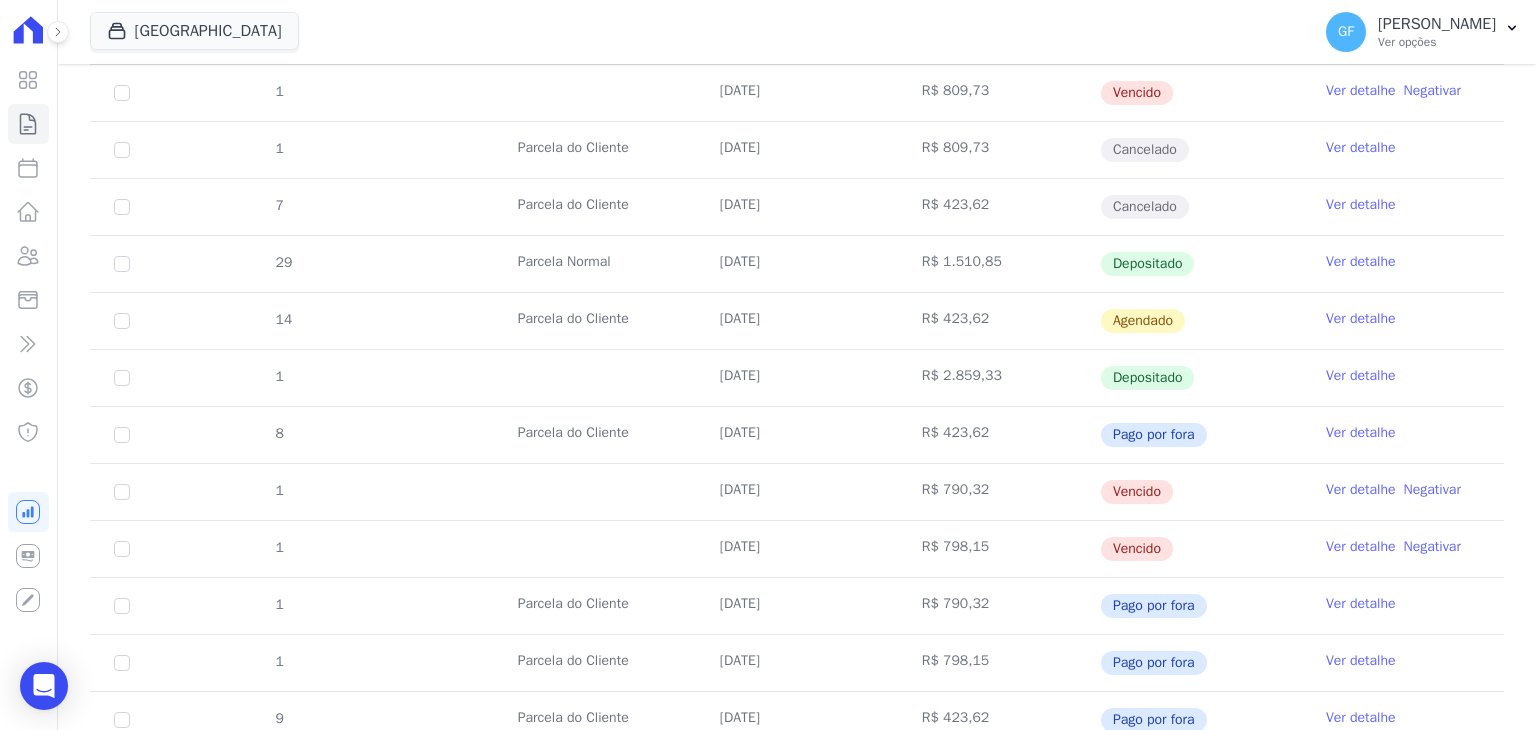 scroll, scrollTop: 700, scrollLeft: 0, axis: vertical 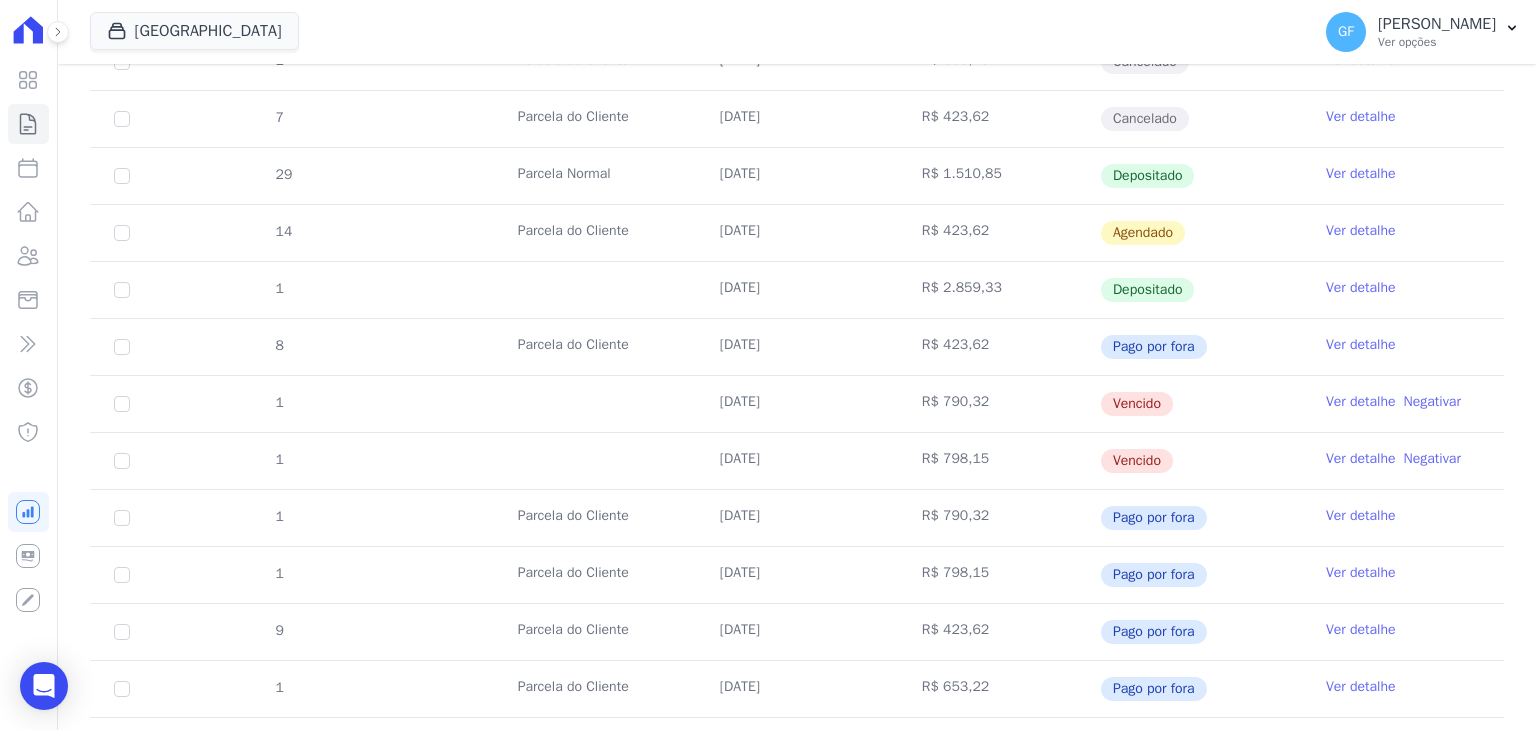 drag, startPoint x: 703, startPoint y: 394, endPoint x: 1108, endPoint y: 400, distance: 405.04443 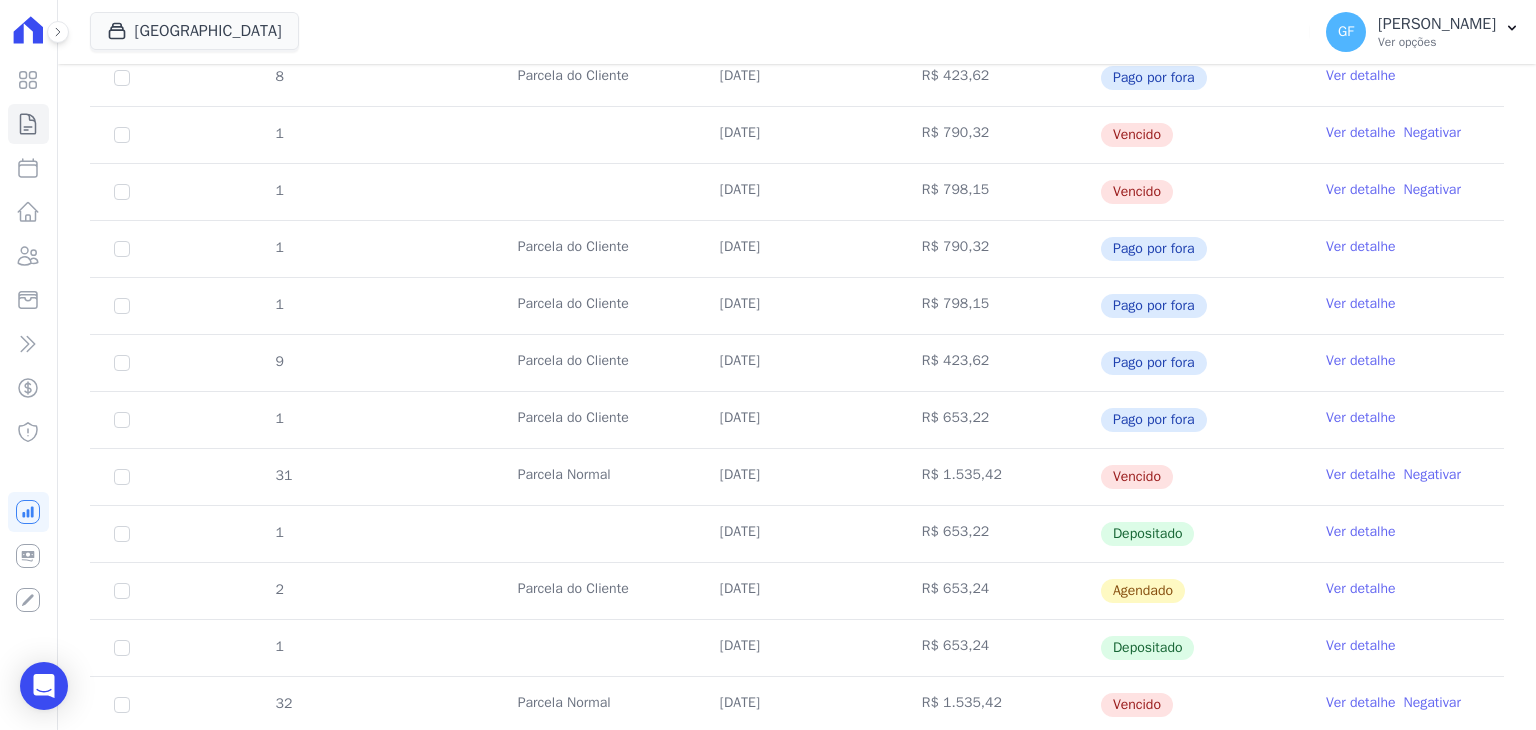 scroll, scrollTop: 1000, scrollLeft: 0, axis: vertical 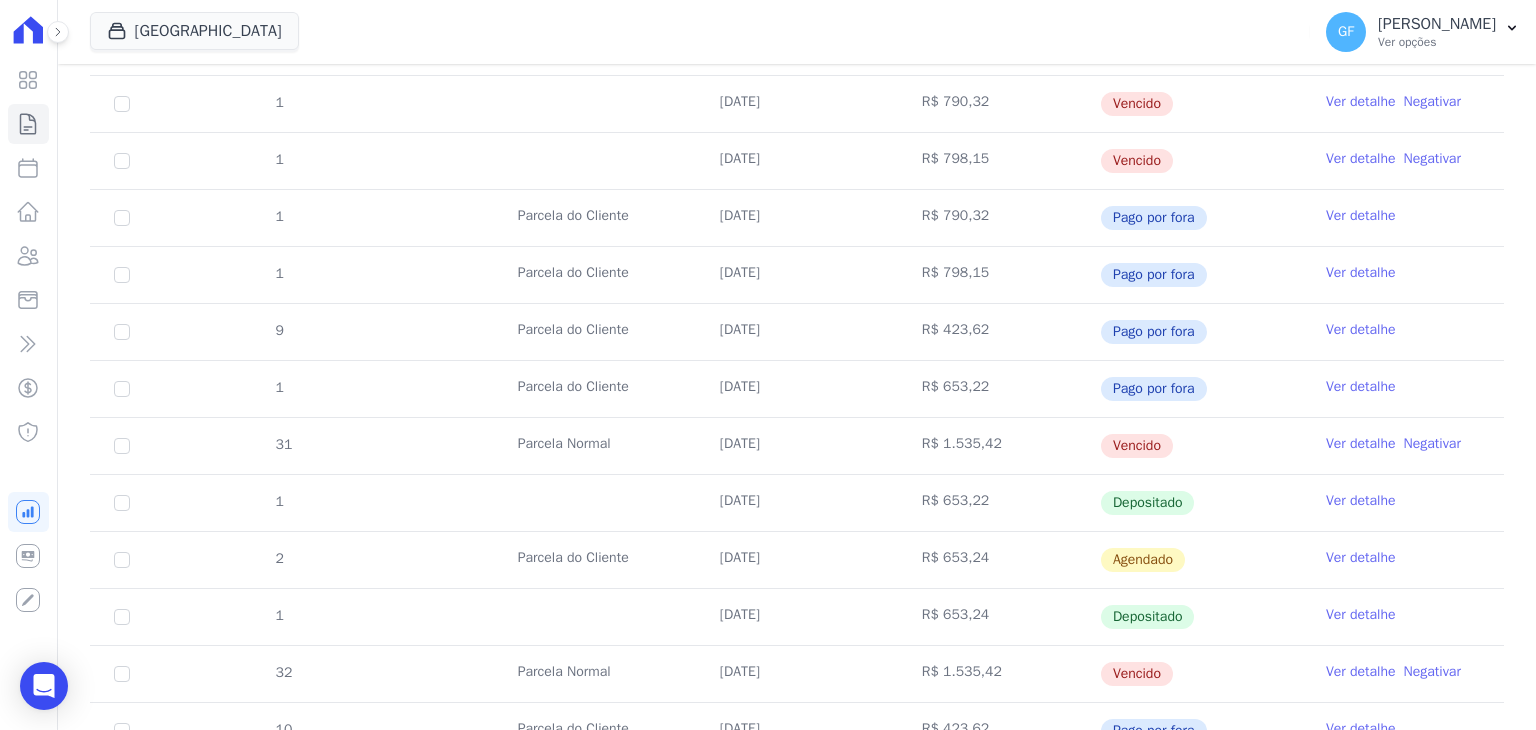 drag, startPoint x: 707, startPoint y: 154, endPoint x: 1189, endPoint y: 149, distance: 482.02594 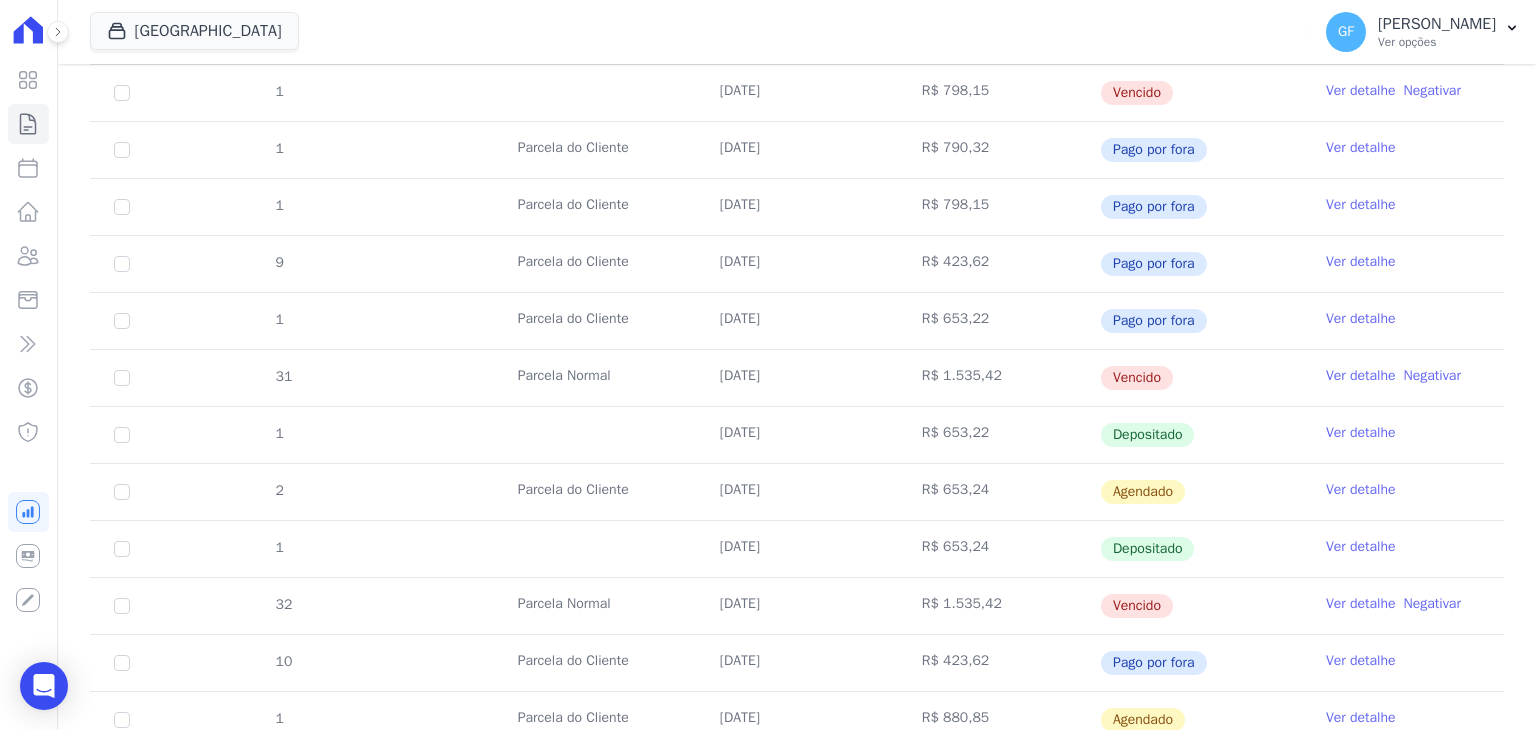 scroll, scrollTop: 1100, scrollLeft: 0, axis: vertical 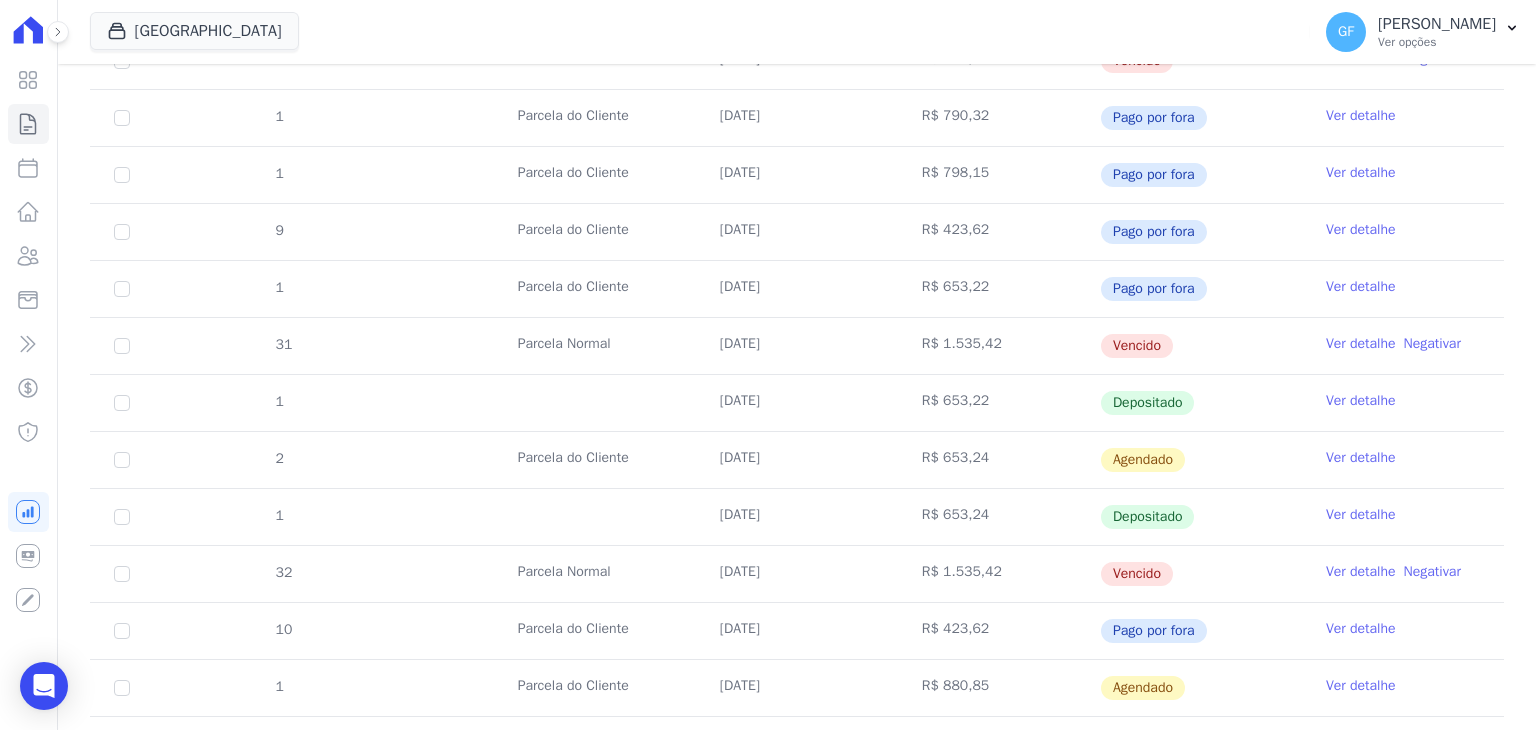 drag, startPoint x: 690, startPoint y: 568, endPoint x: 1192, endPoint y: 559, distance: 502.08066 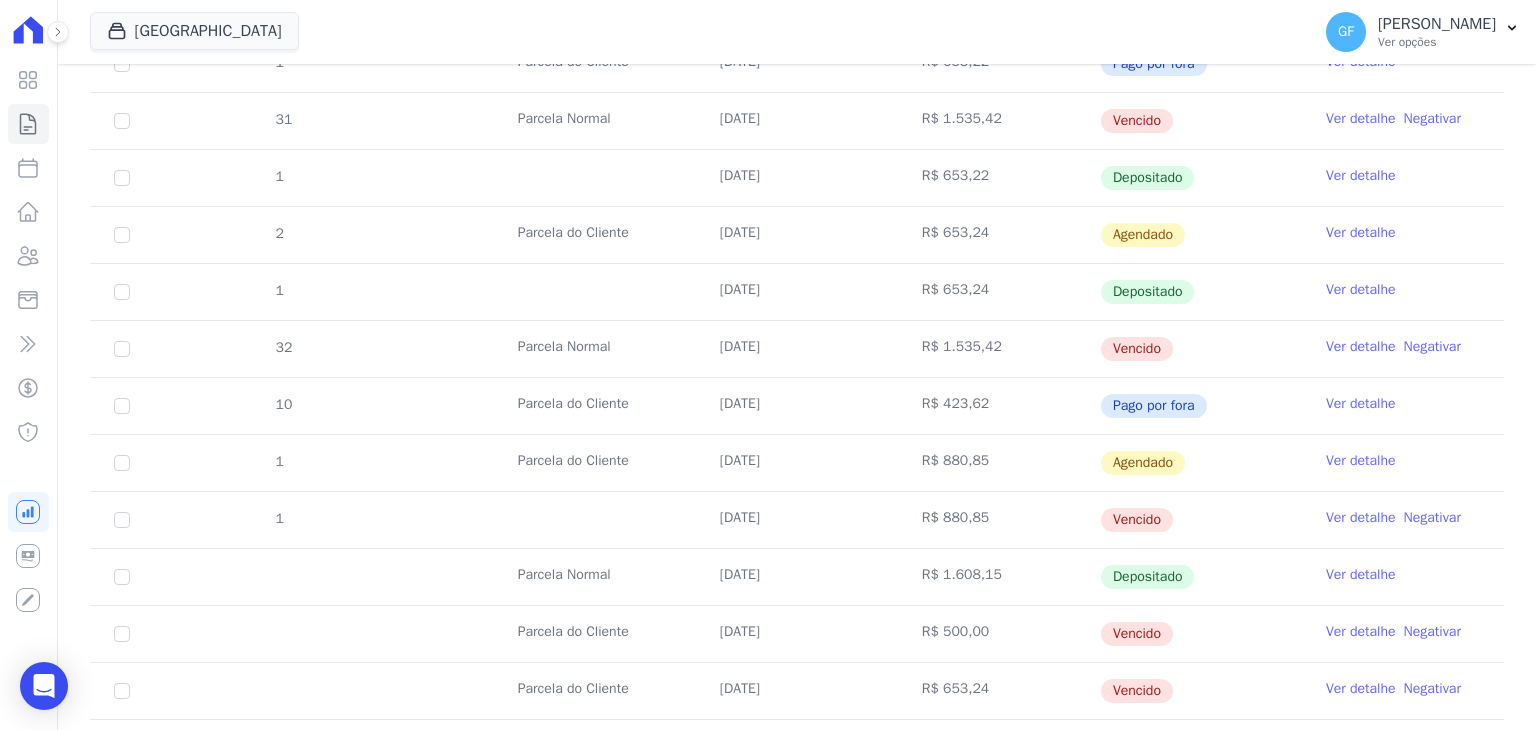scroll, scrollTop: 1400, scrollLeft: 0, axis: vertical 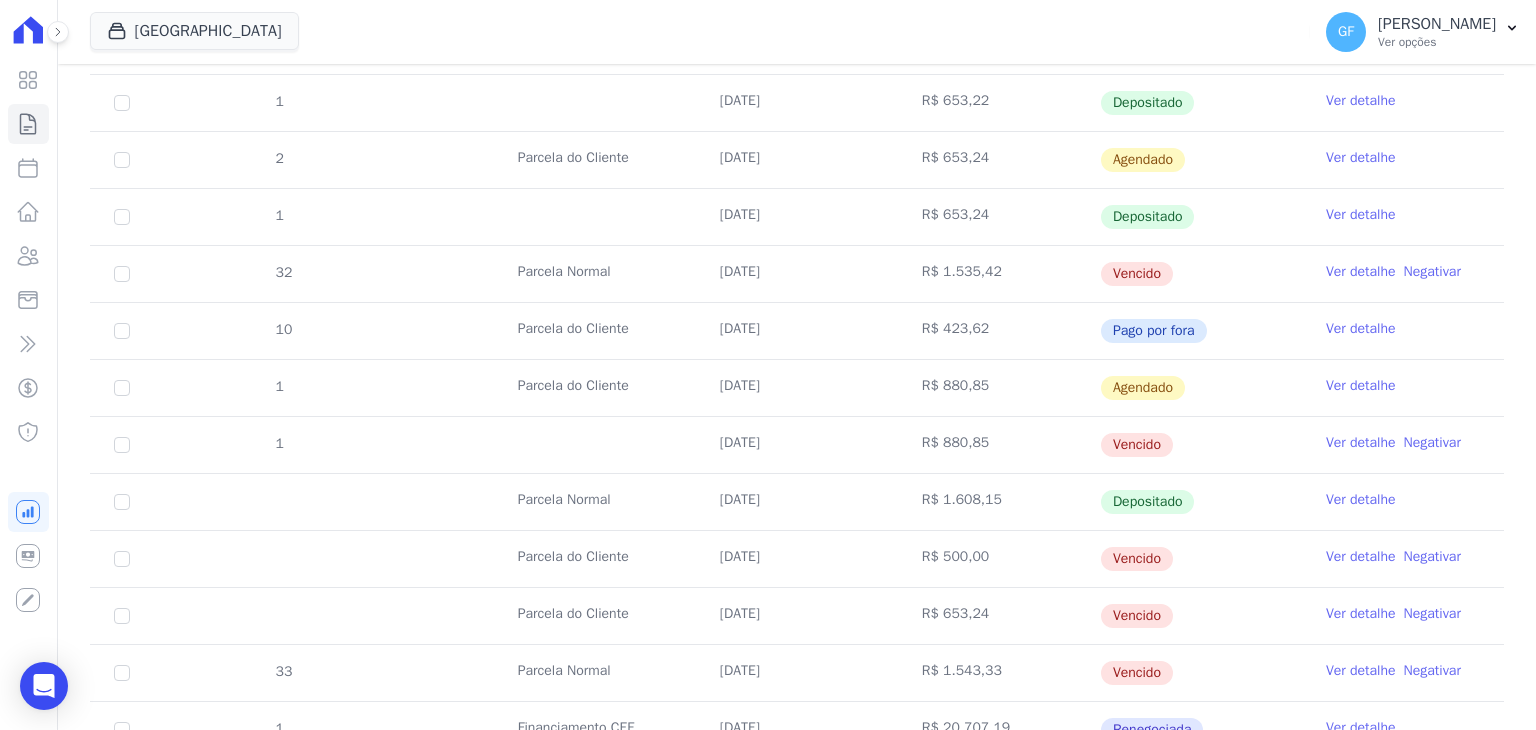 drag, startPoint x: 699, startPoint y: 553, endPoint x: 1241, endPoint y: 545, distance: 542.059 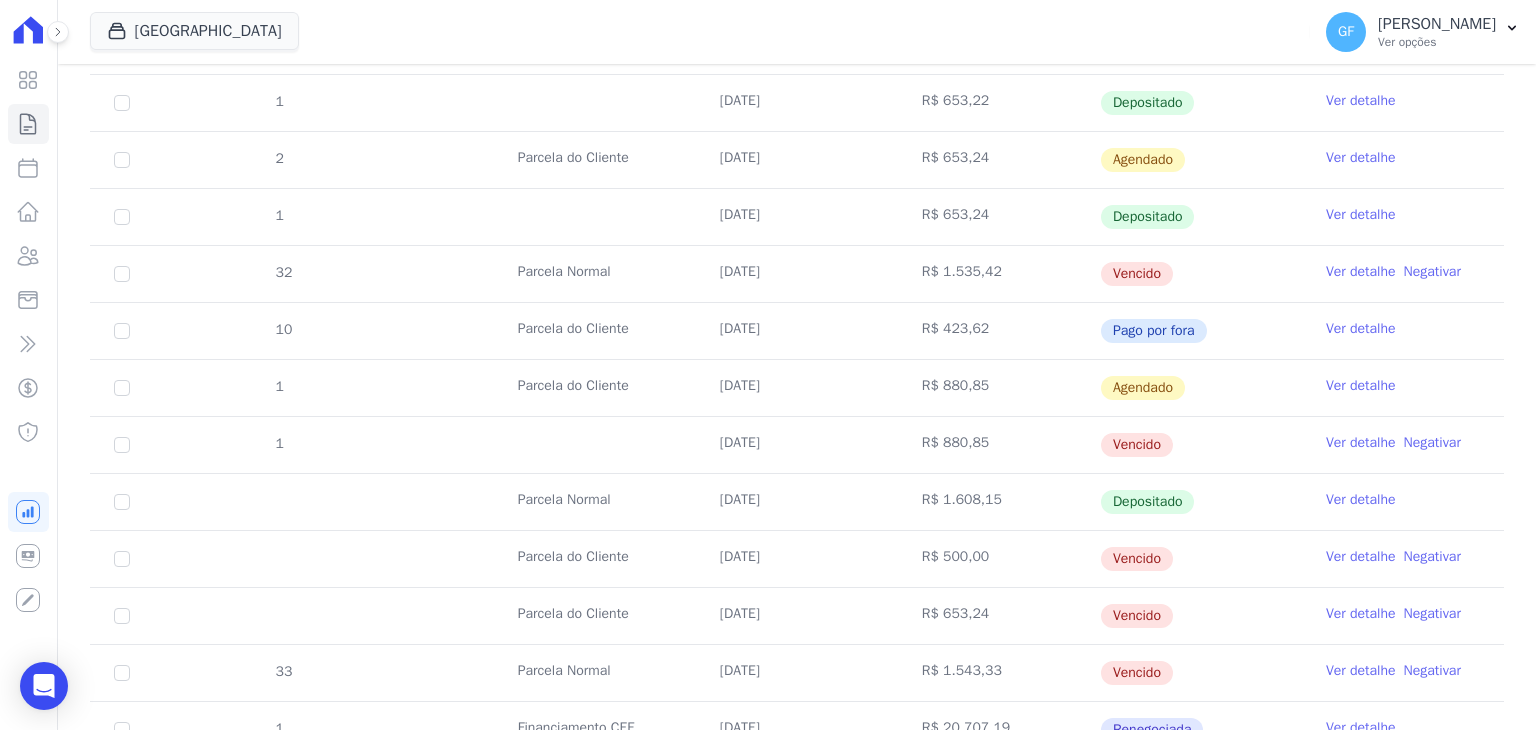 click on "Ver detalhe" at bounding box center [1361, 614] 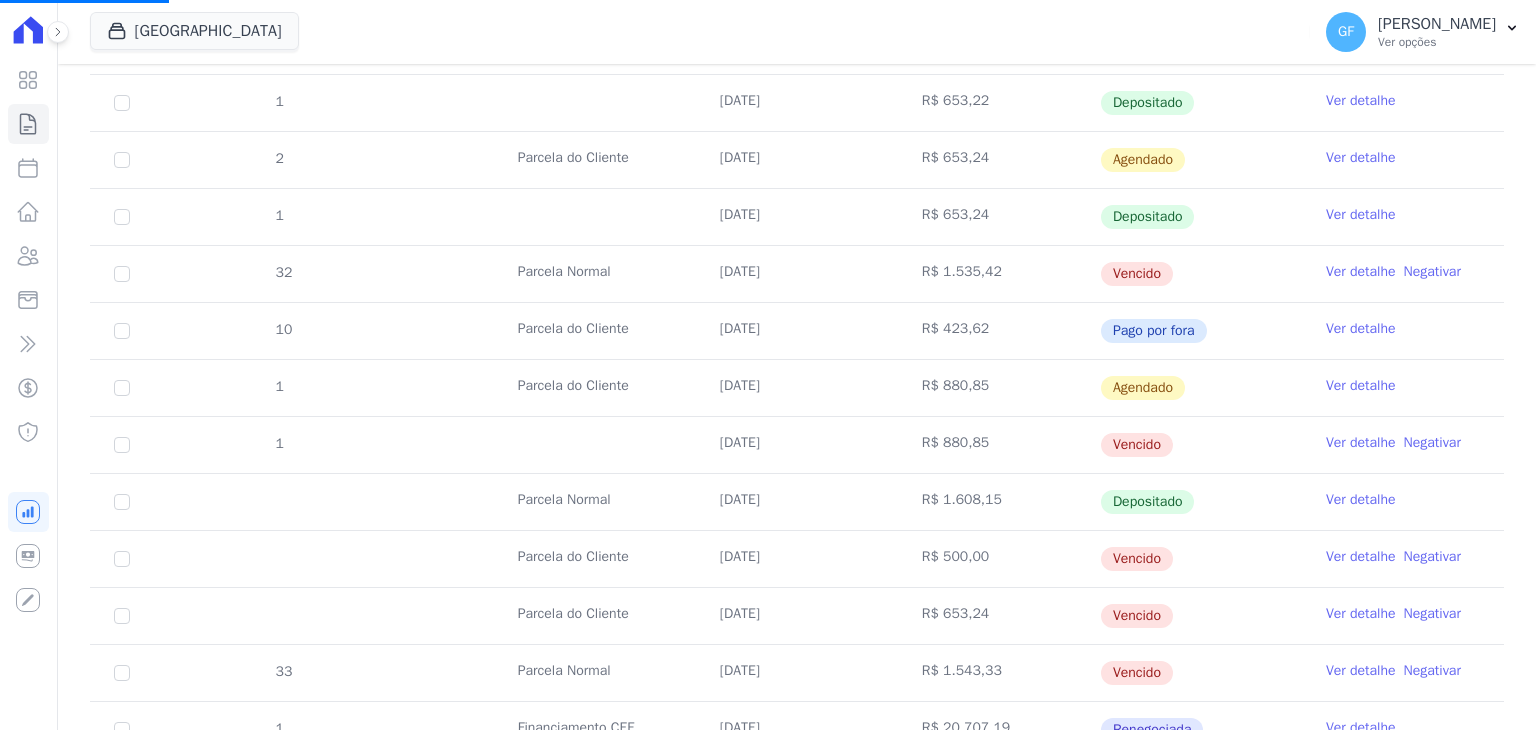scroll, scrollTop: 0, scrollLeft: 0, axis: both 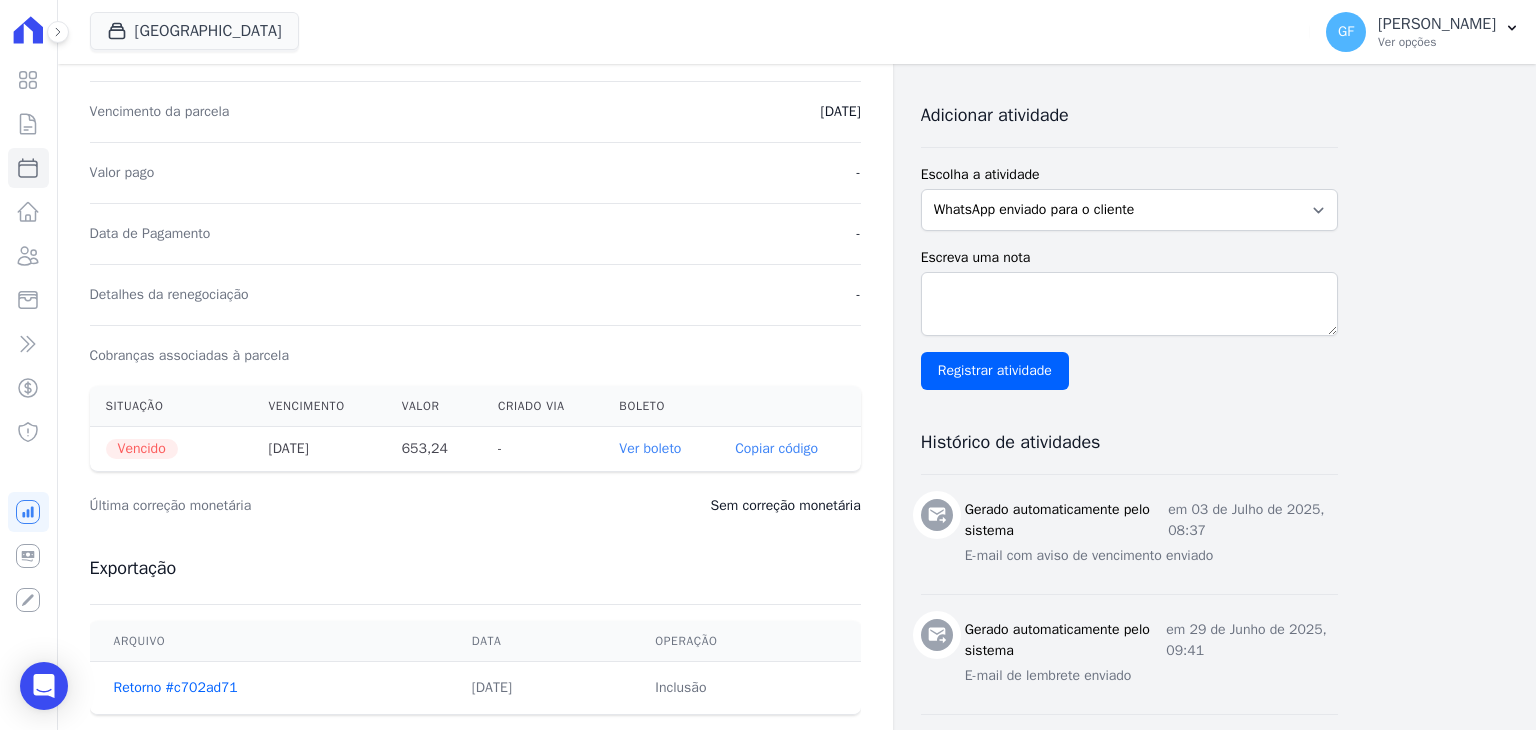 click on "Ver boleto" at bounding box center [650, 448] 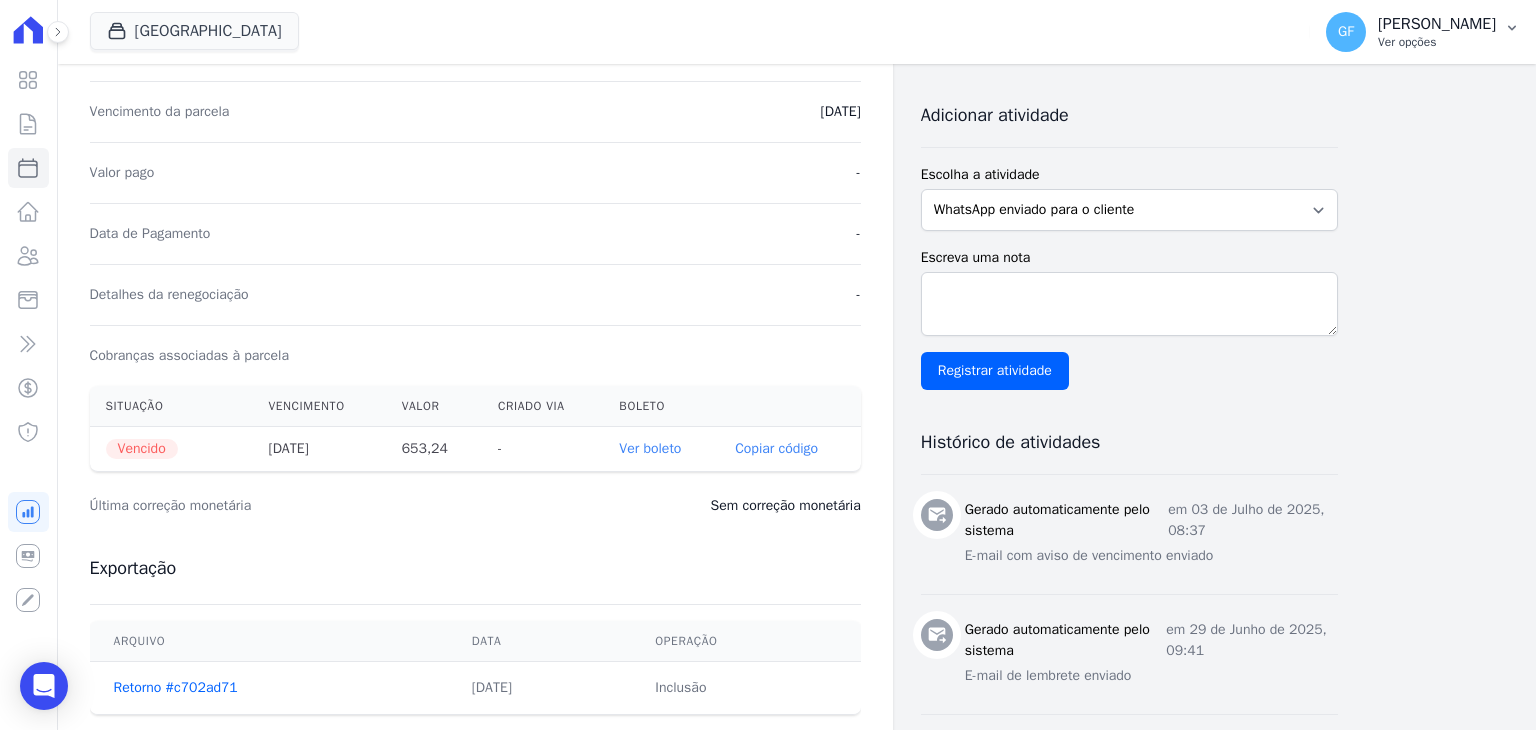 click on "Ver opções" at bounding box center [1437, 42] 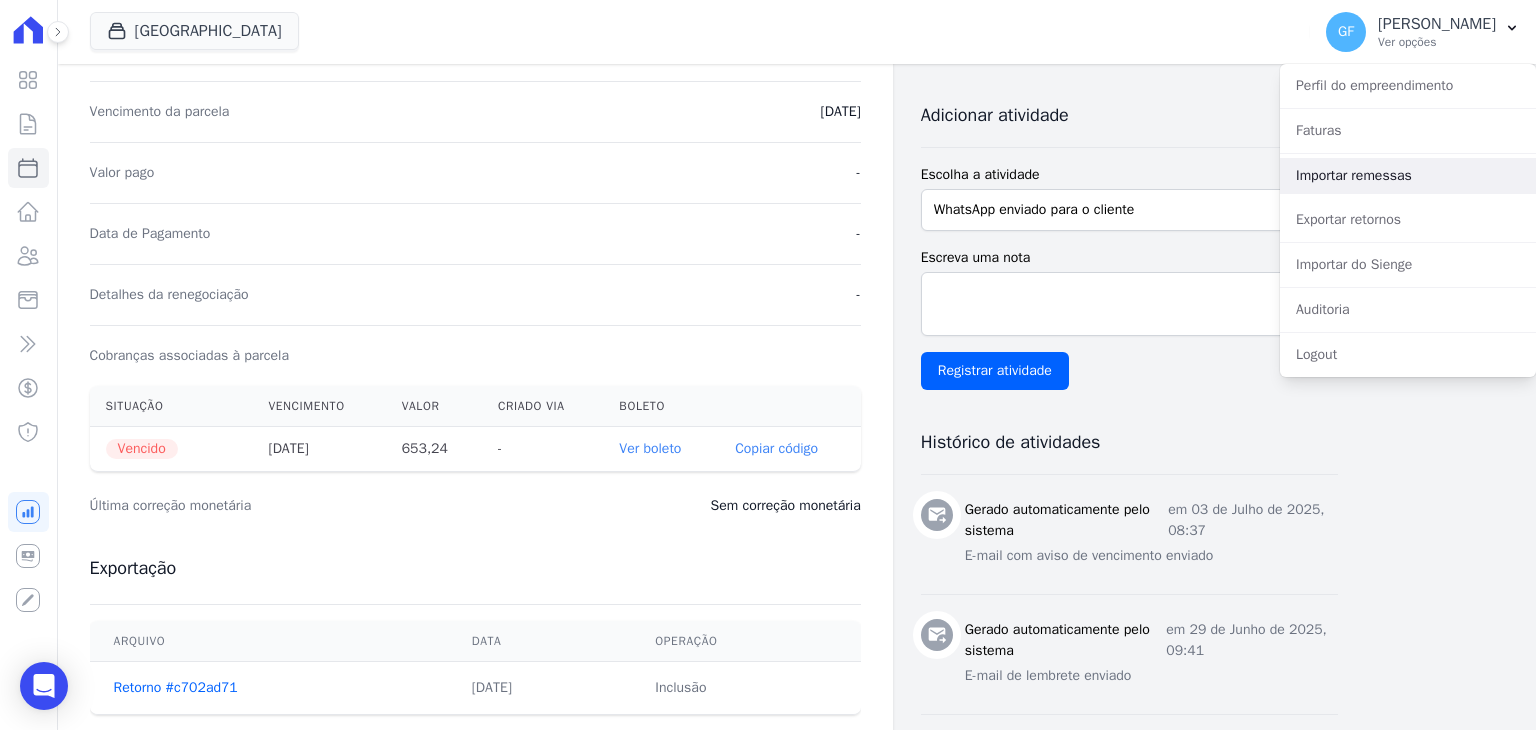 click on "Importar remessas" at bounding box center [1408, 176] 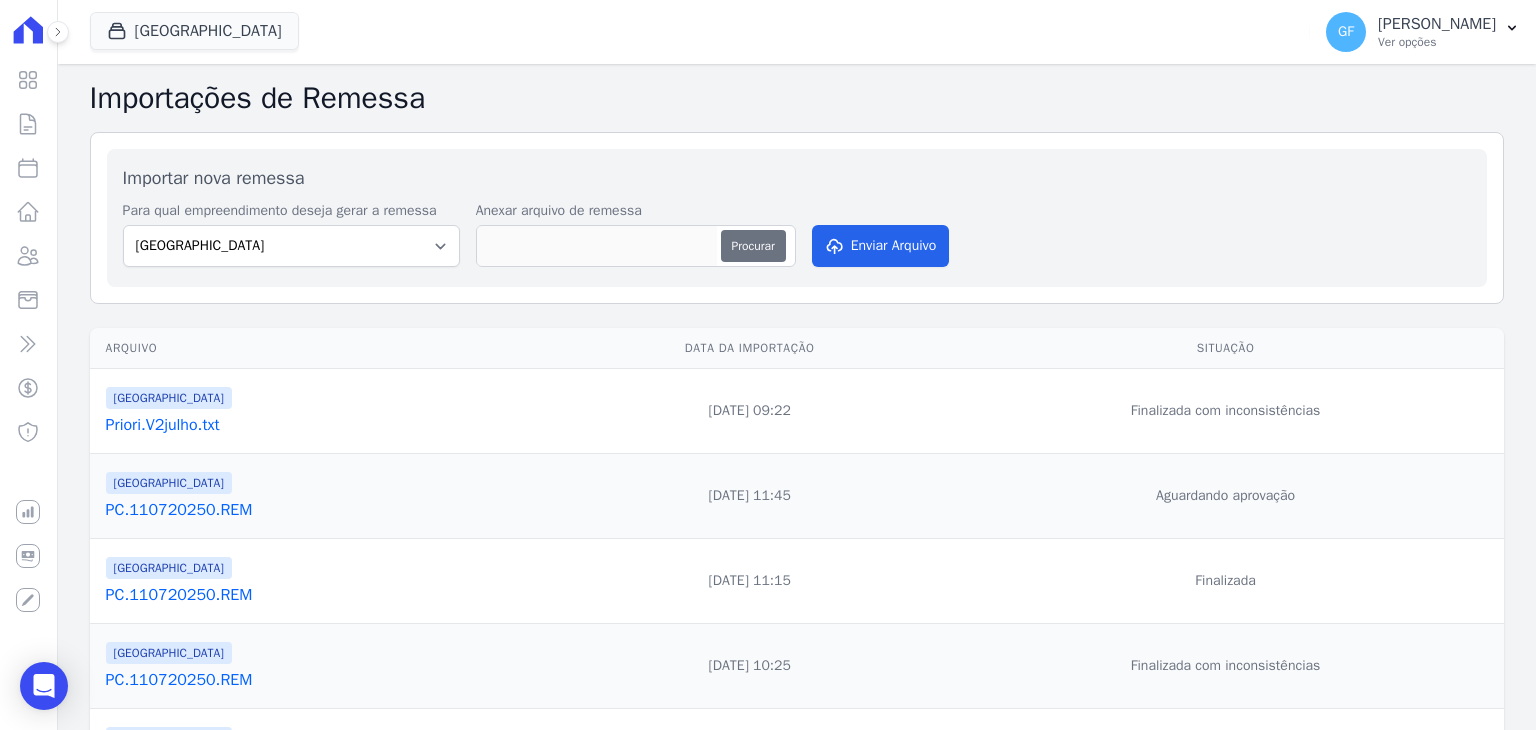click on "Procurar" at bounding box center [753, 246] 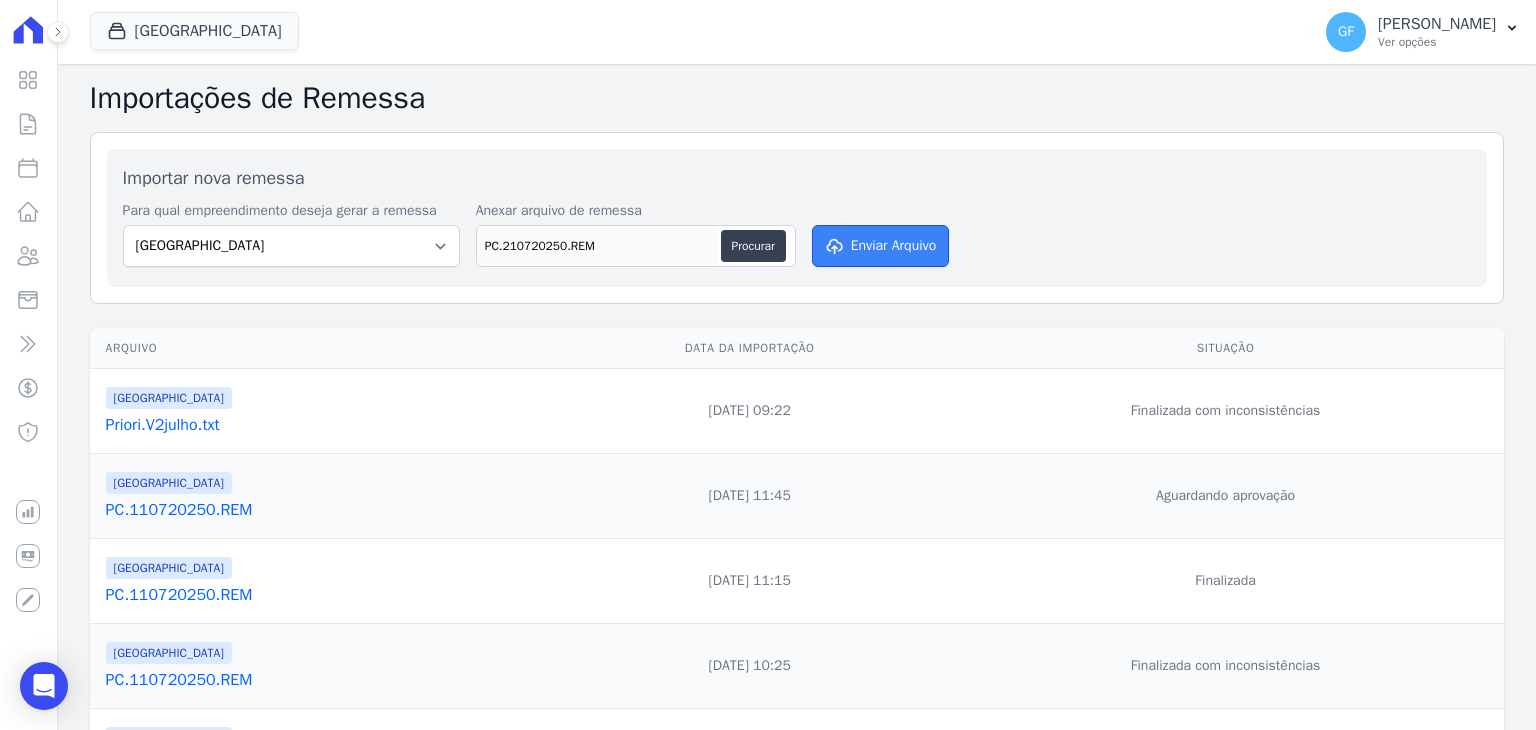 click on "Enviar Arquivo" at bounding box center (881, 246) 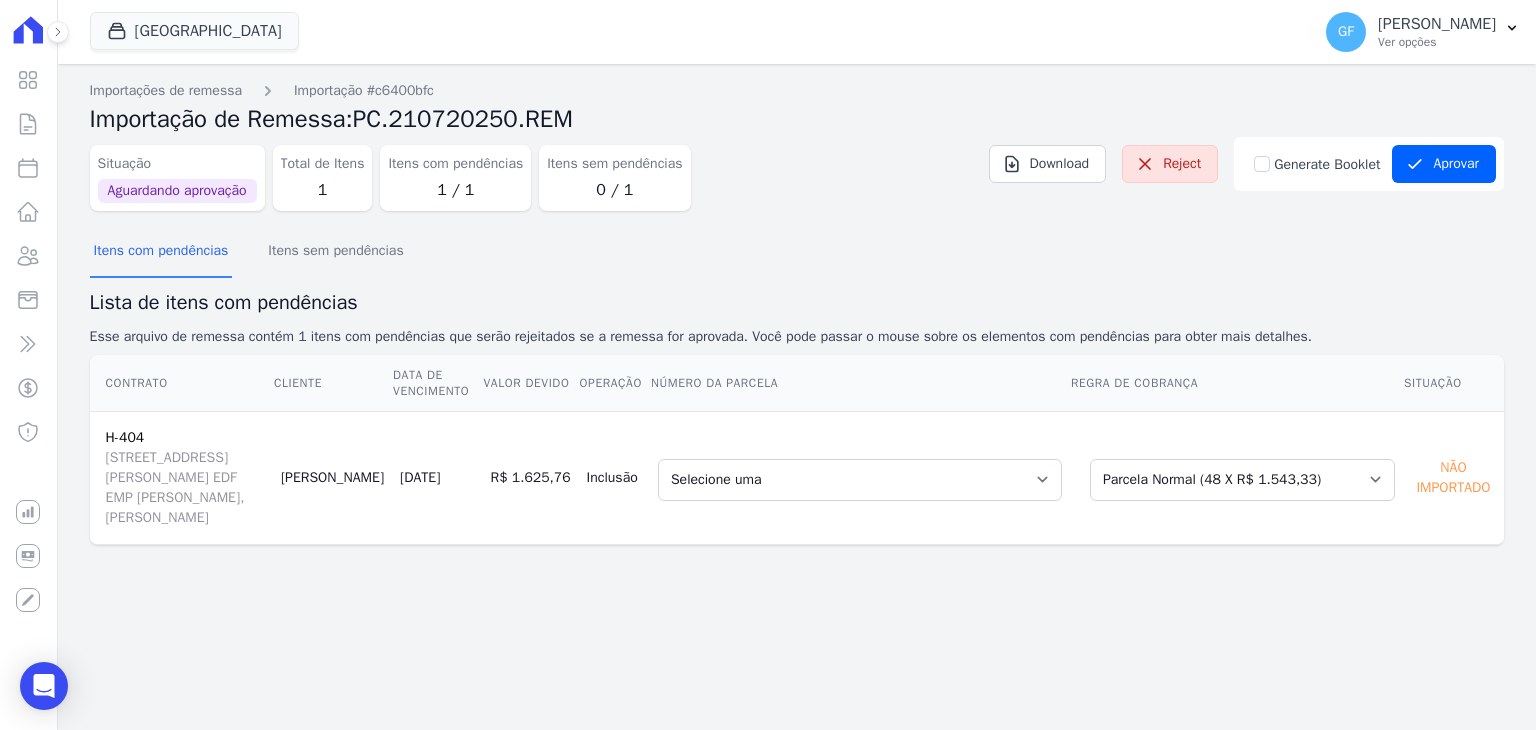 scroll, scrollTop: 0, scrollLeft: 0, axis: both 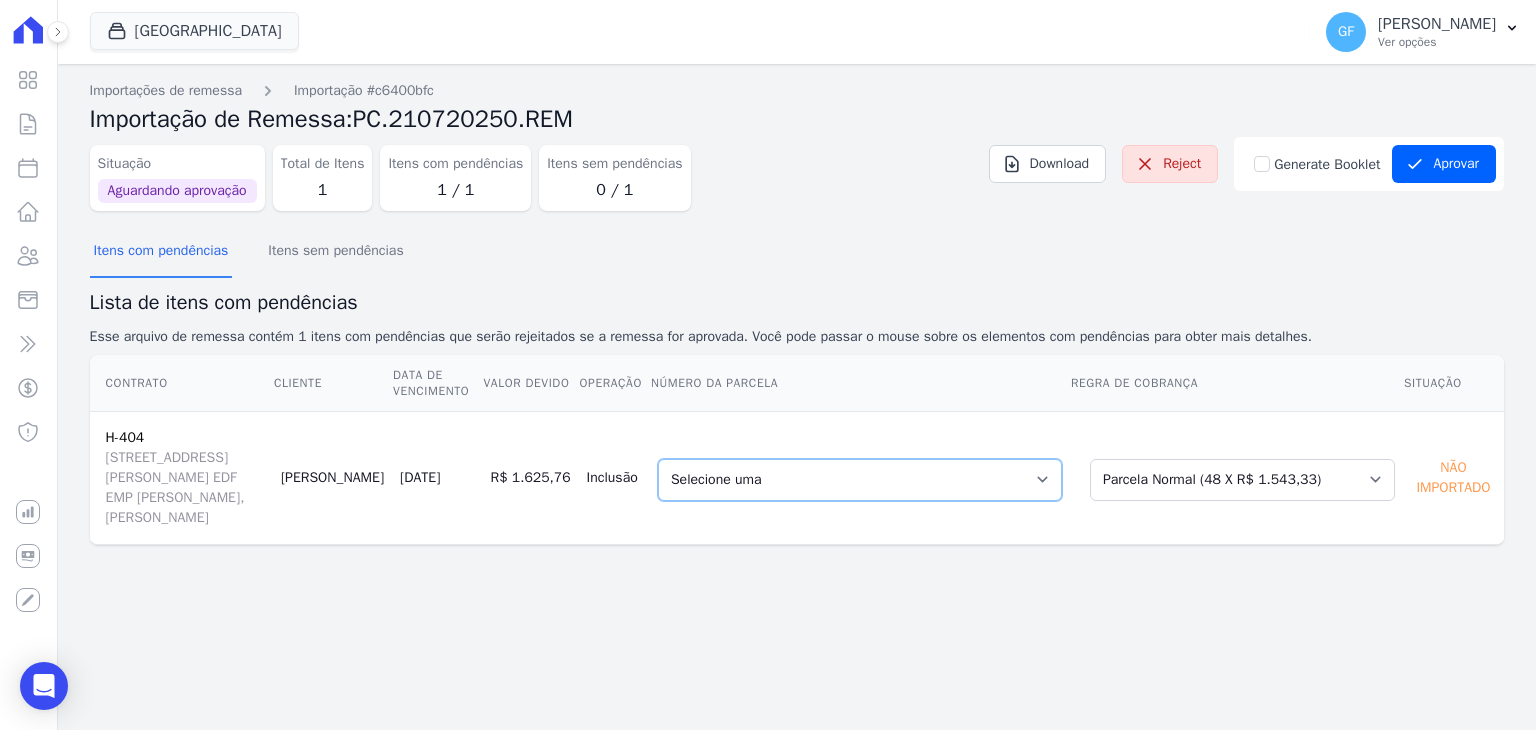 click on "Selecione uma
31 - [DATE] - R$ 1.535,42 - Vencido (Cobrança Expirada)
32 - [DATE] - R$ 1.535,42 - Vencido (Cobrança Expirada)
35 - [DATE] - R$ 1.543,33 - Agendado
36 - [DATE] - R$ 1.543,33 - Agendado
37 - [DATE] - R$ 1.543,33 - Agendado
38 - [DATE] - R$ 1.543,33 - Agendado
39 - [DATE] - R$ 1.543,33 - Agendado
40 - [DATE] - R$ 1.543,33 - Agendado
41 - [DATE] - R$ 1.543,33 - Agendado
42 - [DATE] - R$ 1.543,33 - Agendado
43 - [DATE] - R$ 1.543,33 - Agendado
44 - [DATE] - R$ 1.543,33 - Agendado
45 - [DATE] - R$ 1.543,33 - Agendado
46 - [DATE] - R$ 1.543,33 - Agendado
47 - [DATE] - R$ 1.543,33 - Agendado
48 - [DATE] - R$ 1.543,33 - Agendado" at bounding box center (860, 480) 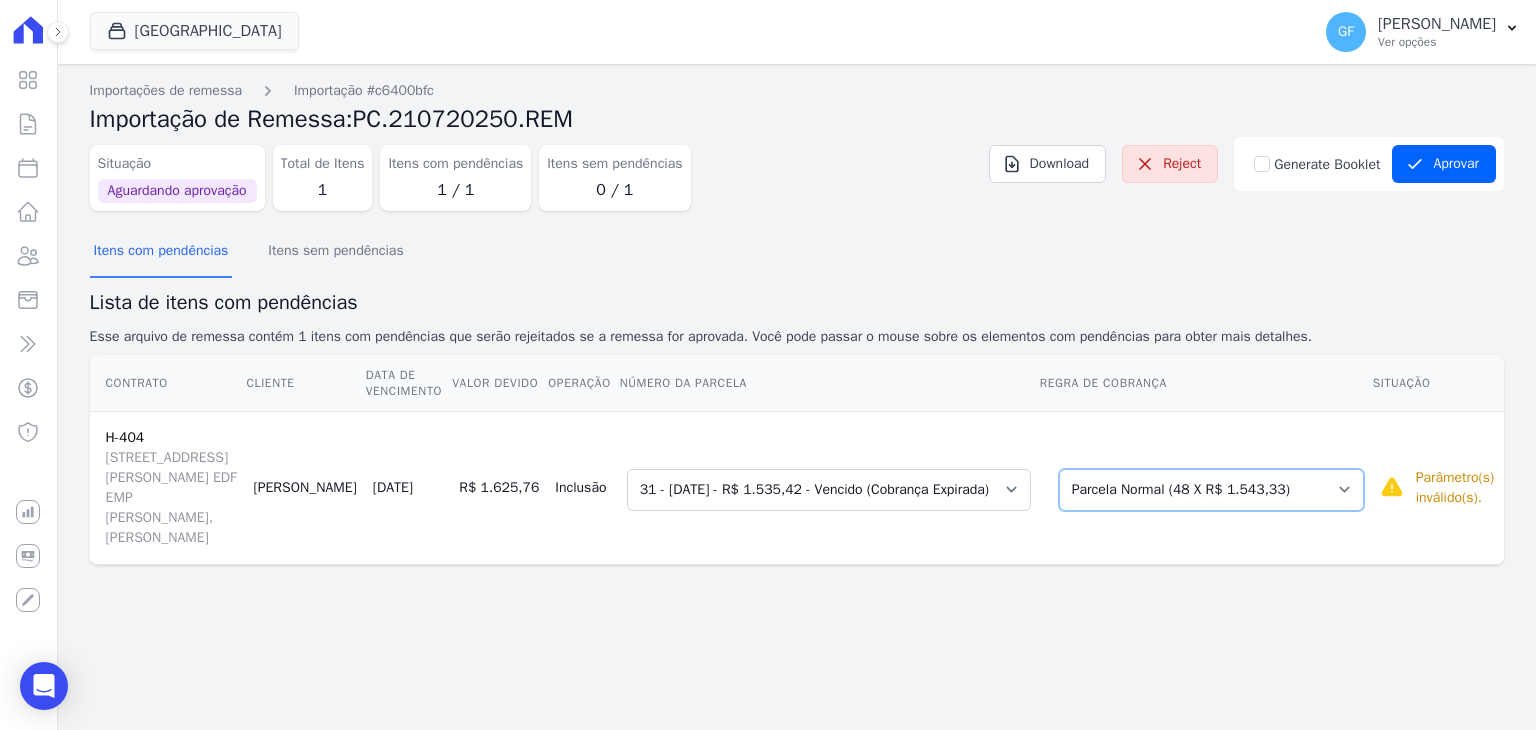click on "Selecione uma
Nova Parcela Avulsa
Parcela Avulsa Existente
Financiamento CEF (1 X R$ 110.145,57)
Intercalada (1 X R$ 391,34)
[GEOGRAPHIC_DATA] (48 X R$ 1.543,33)
Outros (1 X R$ 20.707,19)
Outros (1 X R$ 15.474,84)
Parcela do Cliente (1 X R$ 653,24)
Parcela do Cliente (10 X R$ 423,62)
Outros (1 X R$ 110.145,57)
Outros (3 X R$ 372,41)
Outros (1 X R$ 453,08)
Outros (1 X R$ 20.707,19)
Outros (1 X R$ 110.145,57)
Outros (3 X R$ 372,41)
Outros (1 X R$ 453,08)
Outros (1 X R$ 20.707,19)
Outros (1 X R$ 15.474,84)
Outros (1 X R$ 110.145,57)
Outros (3 X R$ 372,41)
Outros (1 X R$ 453,08)
Outros (1 X R$ 20.707,19)
Outros (1 X R$ 15.474,84)
Outros (1 X R$ 110.145,57)
Outros (3 X R$ 372,41)
Outros (1 X R$ 453,08)" at bounding box center (1211, 490) 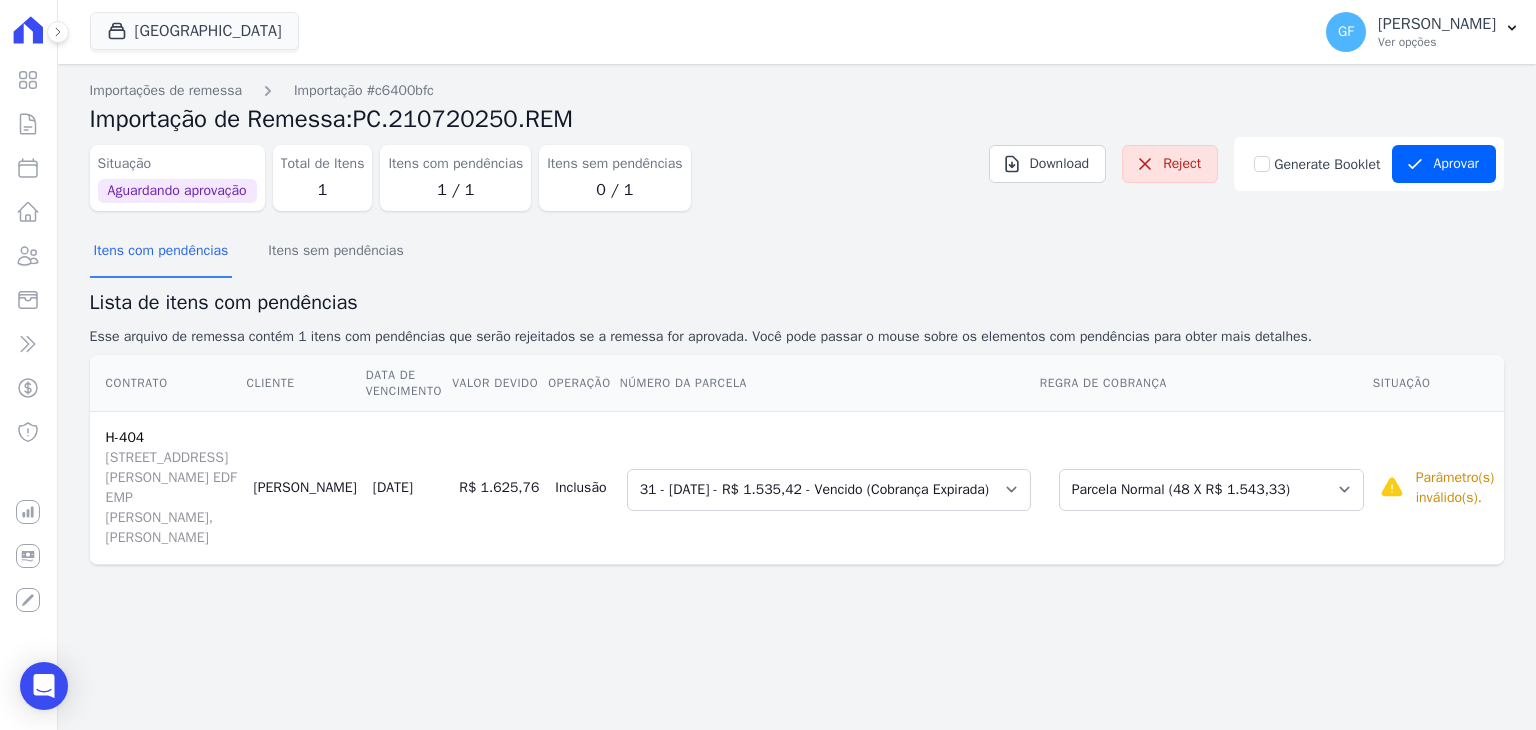 click on "Importações de remessa
Importação
#c6400bfc
Importação de Remessa:  PC.210720250.REM
Situação
Aguardando aprovação
Total de Itens
1
Itens com pendências
1 / 1
Itens sem pendências
0 / 1
Download
Reject
Generate Booklet" at bounding box center (797, 338) 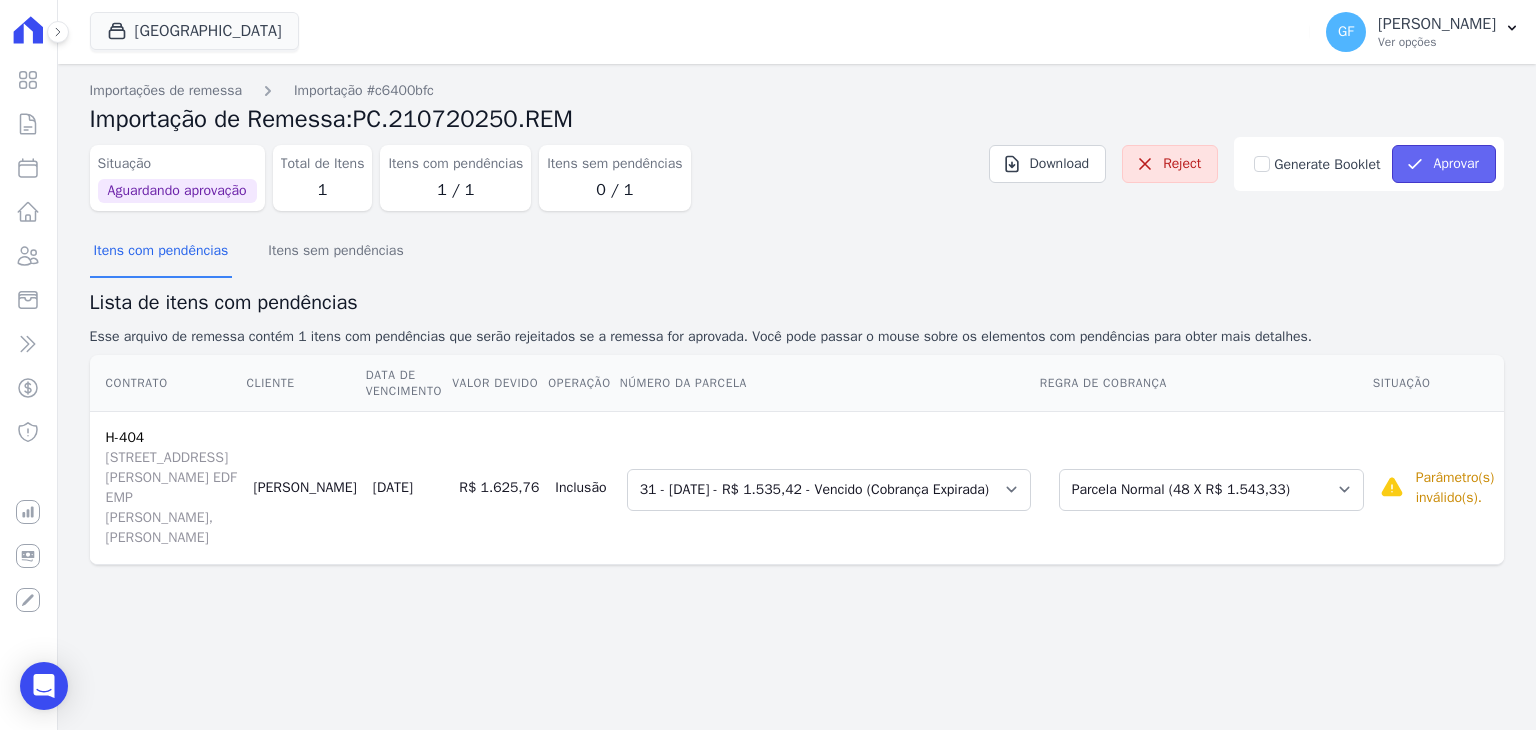 click on "Aprovar" at bounding box center [1444, 164] 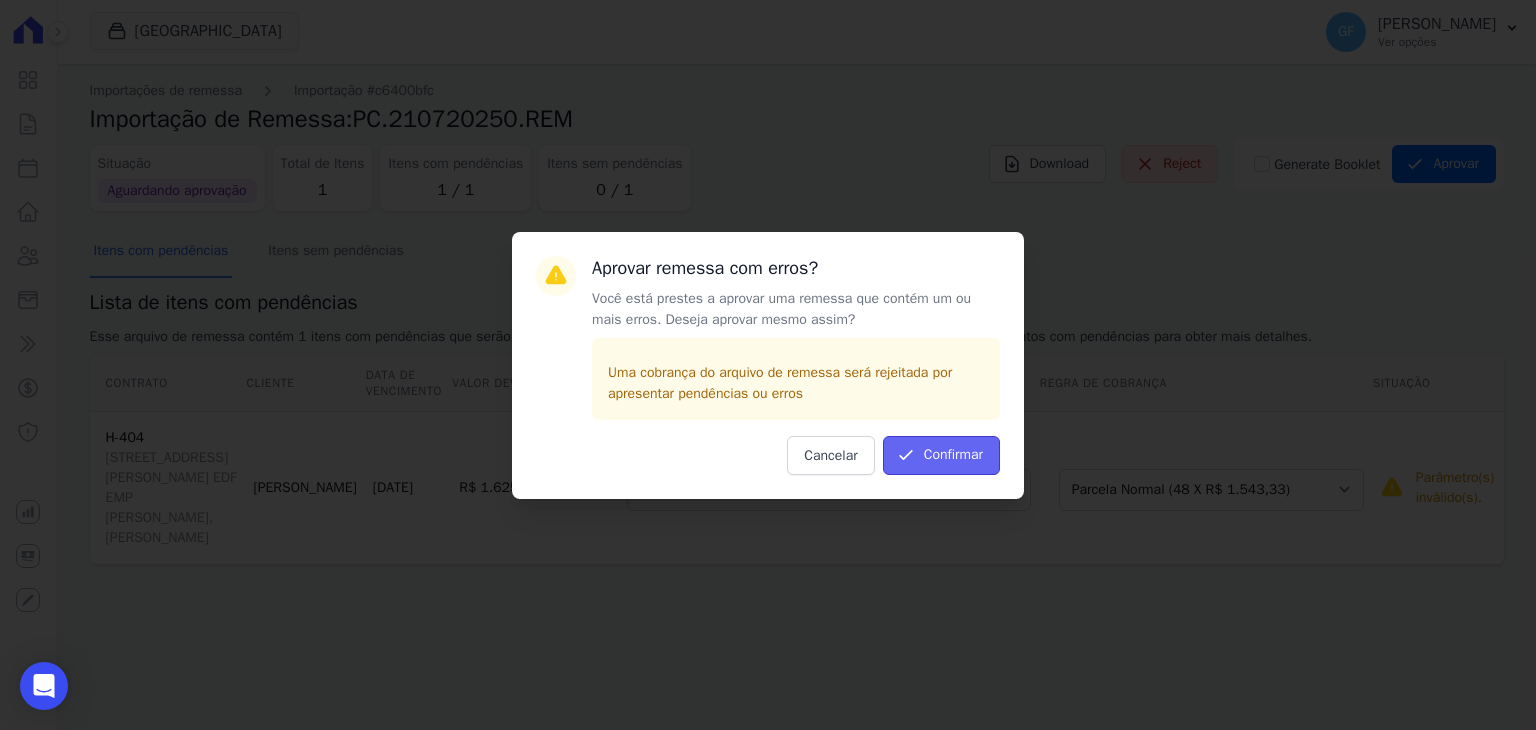 click on "Confirmar" at bounding box center (941, 455) 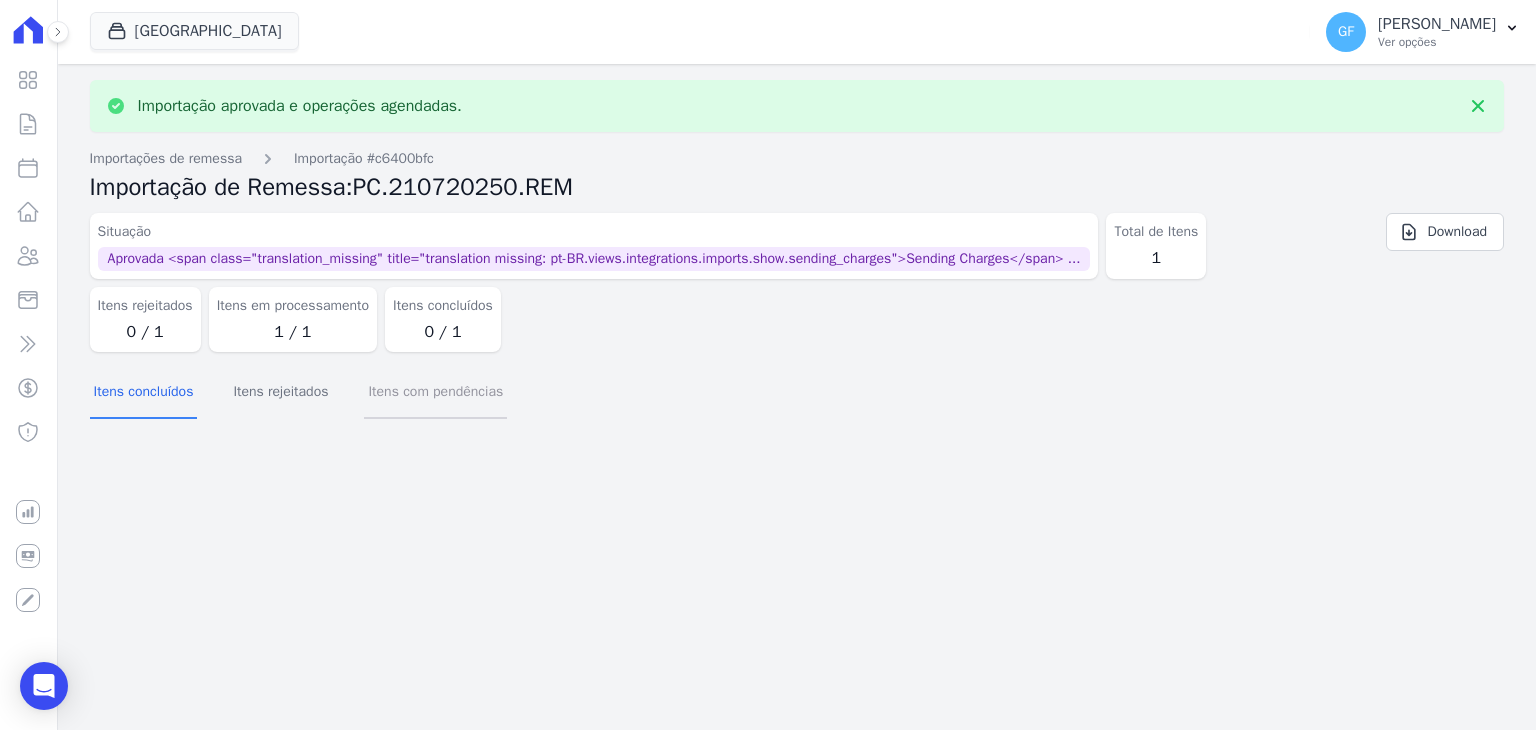 click on "Itens com pendências" at bounding box center [435, 393] 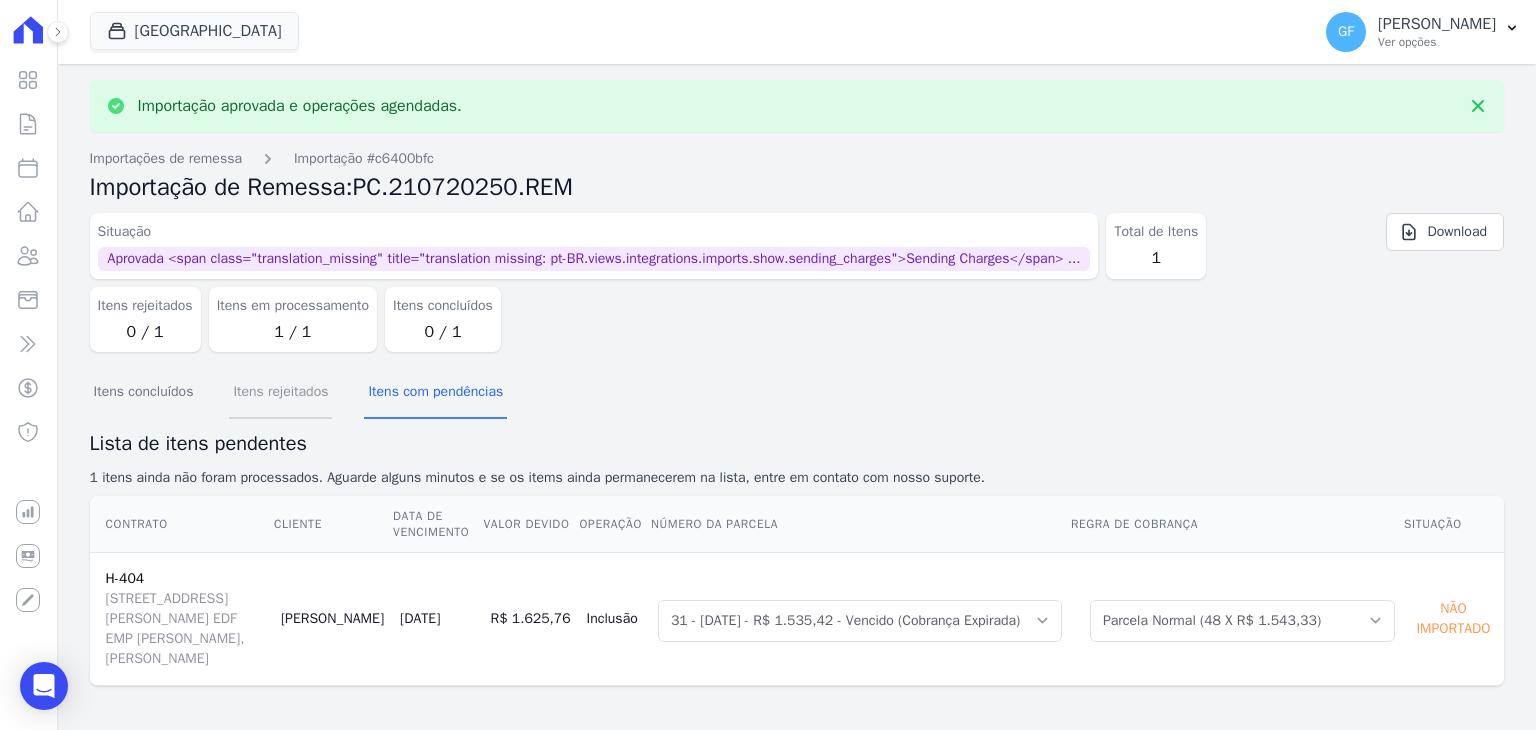 click on "Itens rejeitados" at bounding box center [280, 393] 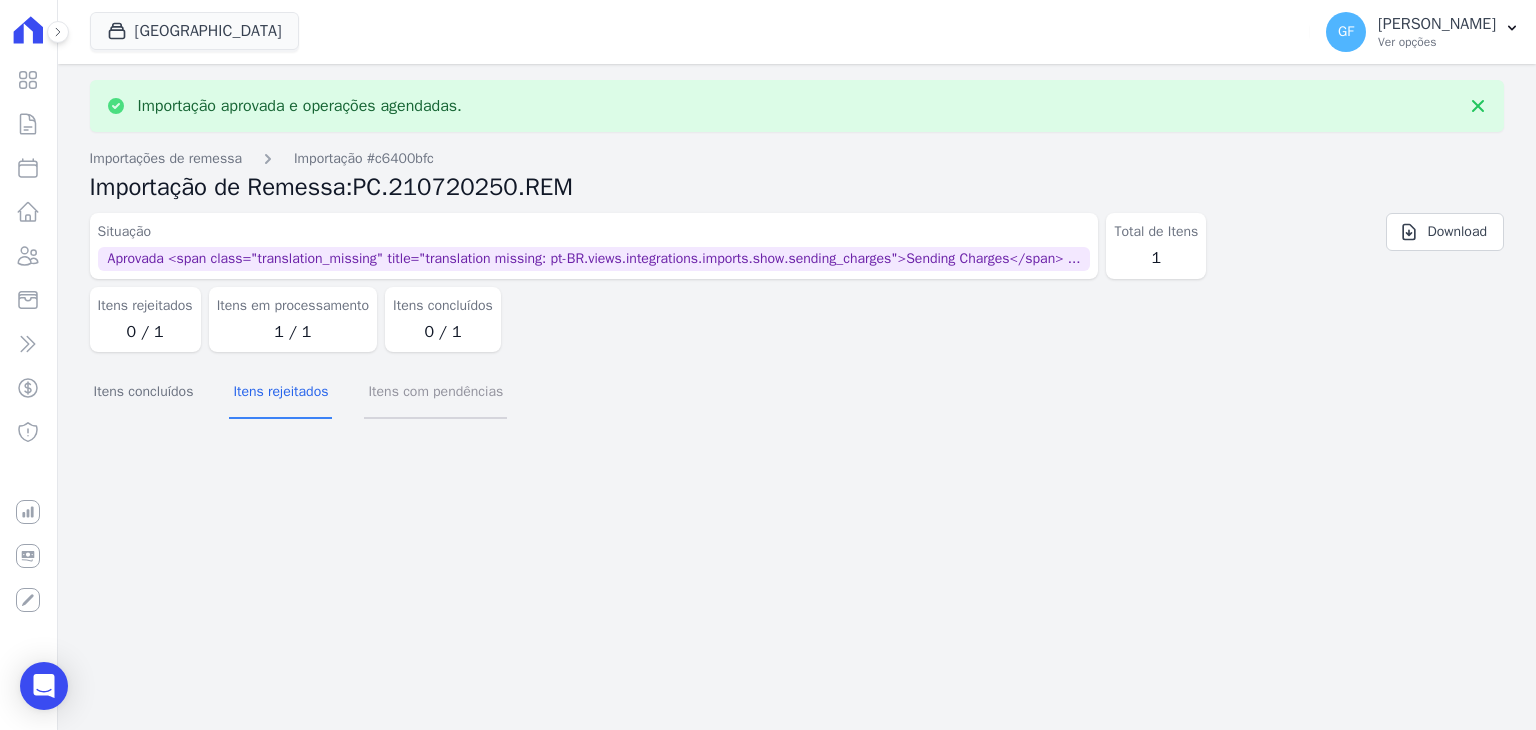 click on "Itens com pendências" at bounding box center [435, 393] 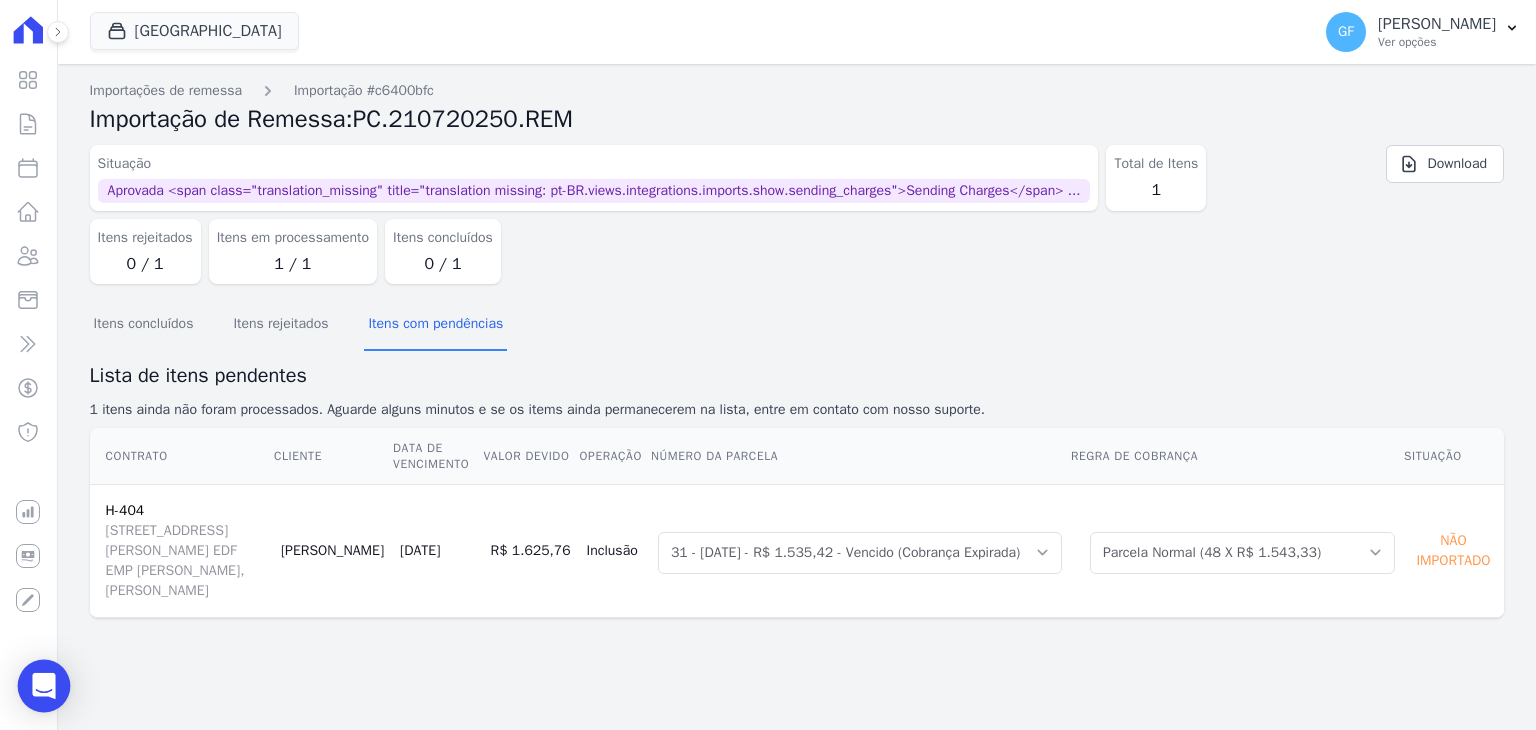 click at bounding box center (44, 686) 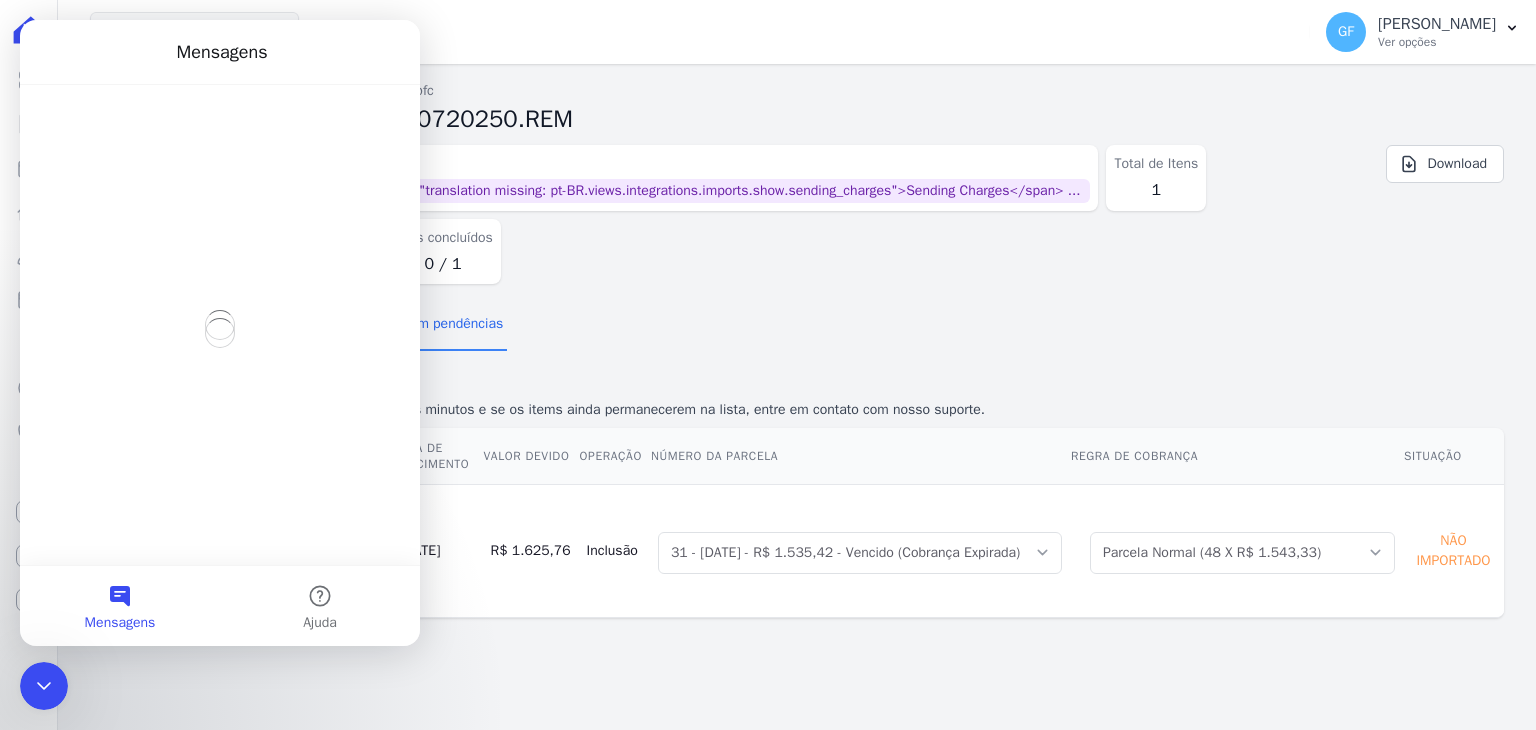 scroll, scrollTop: 0, scrollLeft: 0, axis: both 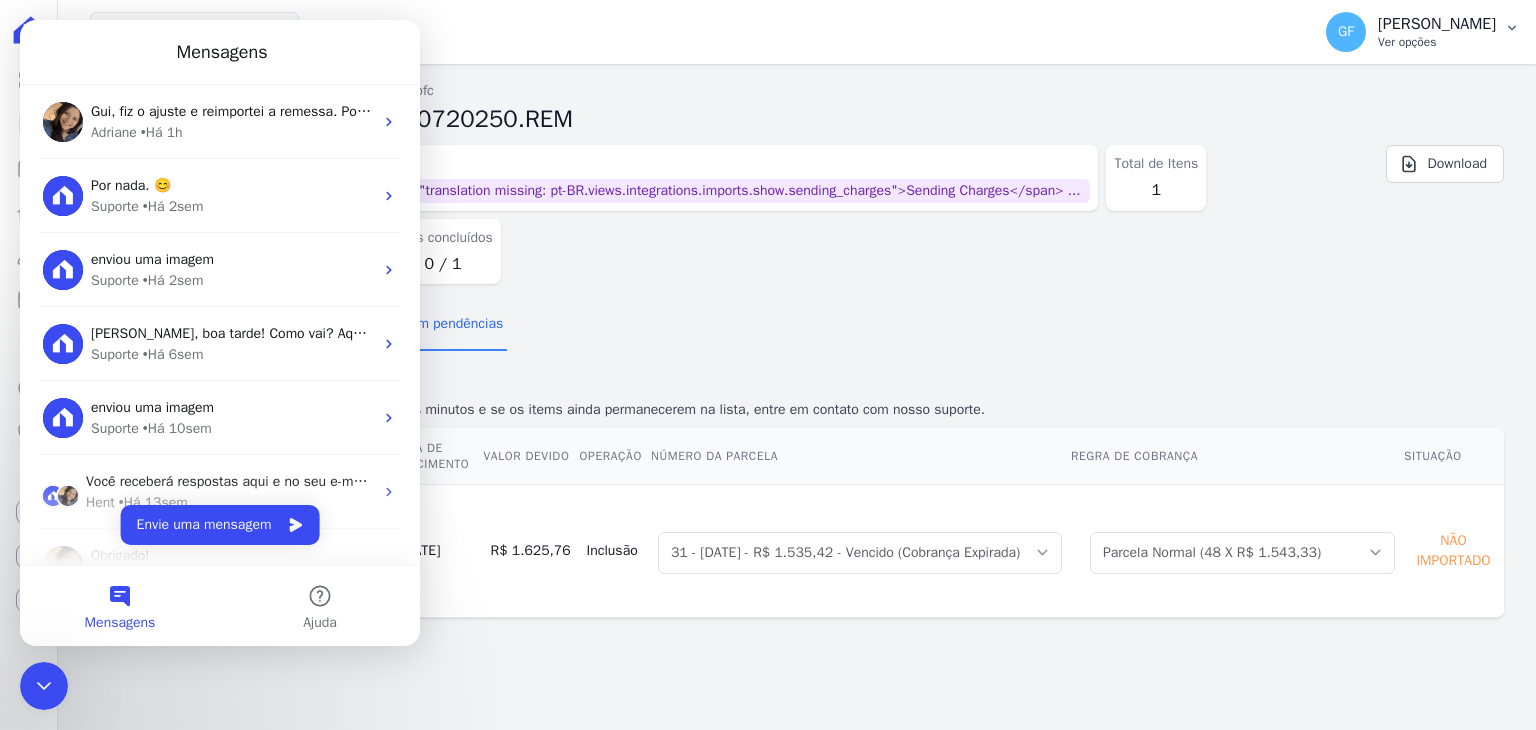 click on "GF
[PERSON_NAME]
Ver opções" at bounding box center (1423, 32) 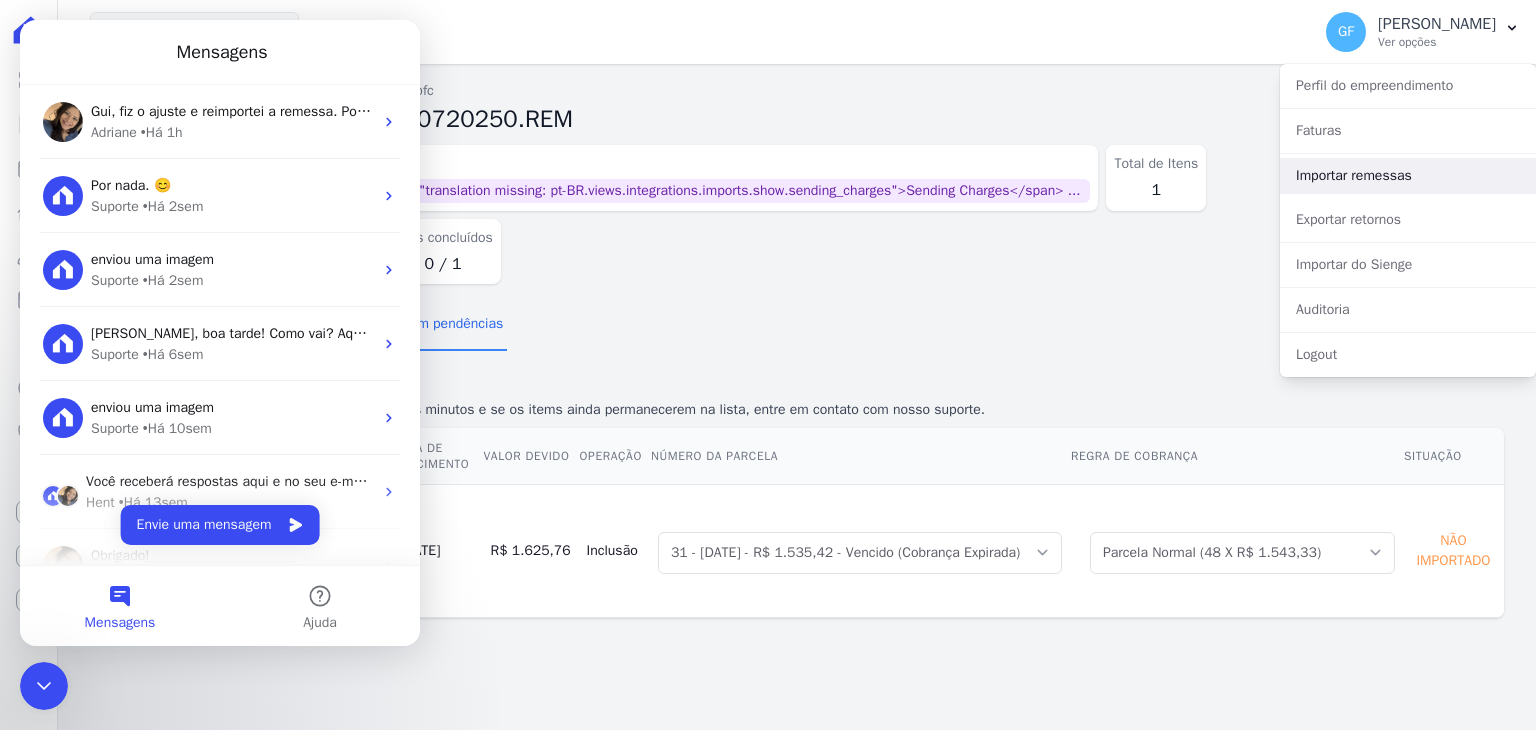 click on "Importar remessas" at bounding box center (1408, 176) 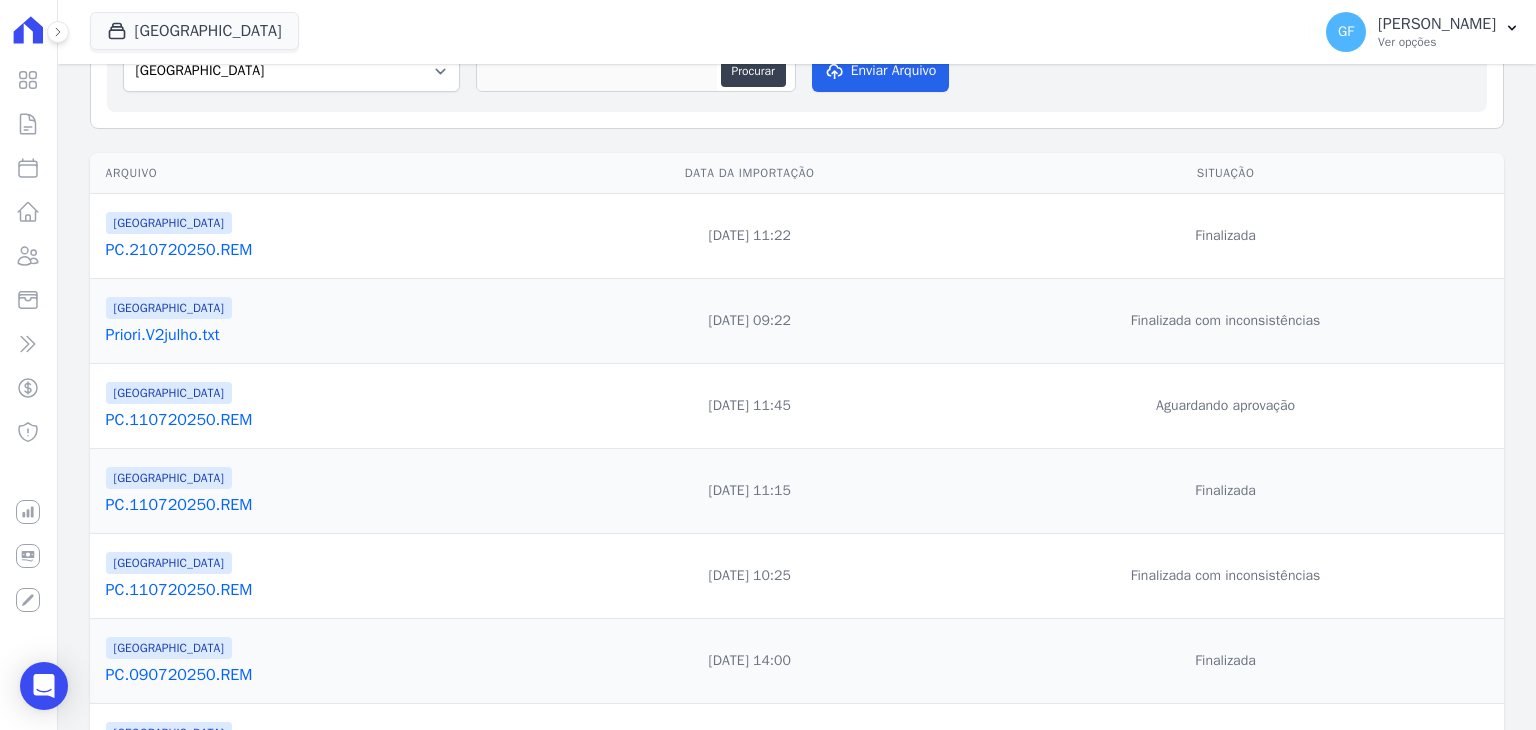 scroll, scrollTop: 200, scrollLeft: 0, axis: vertical 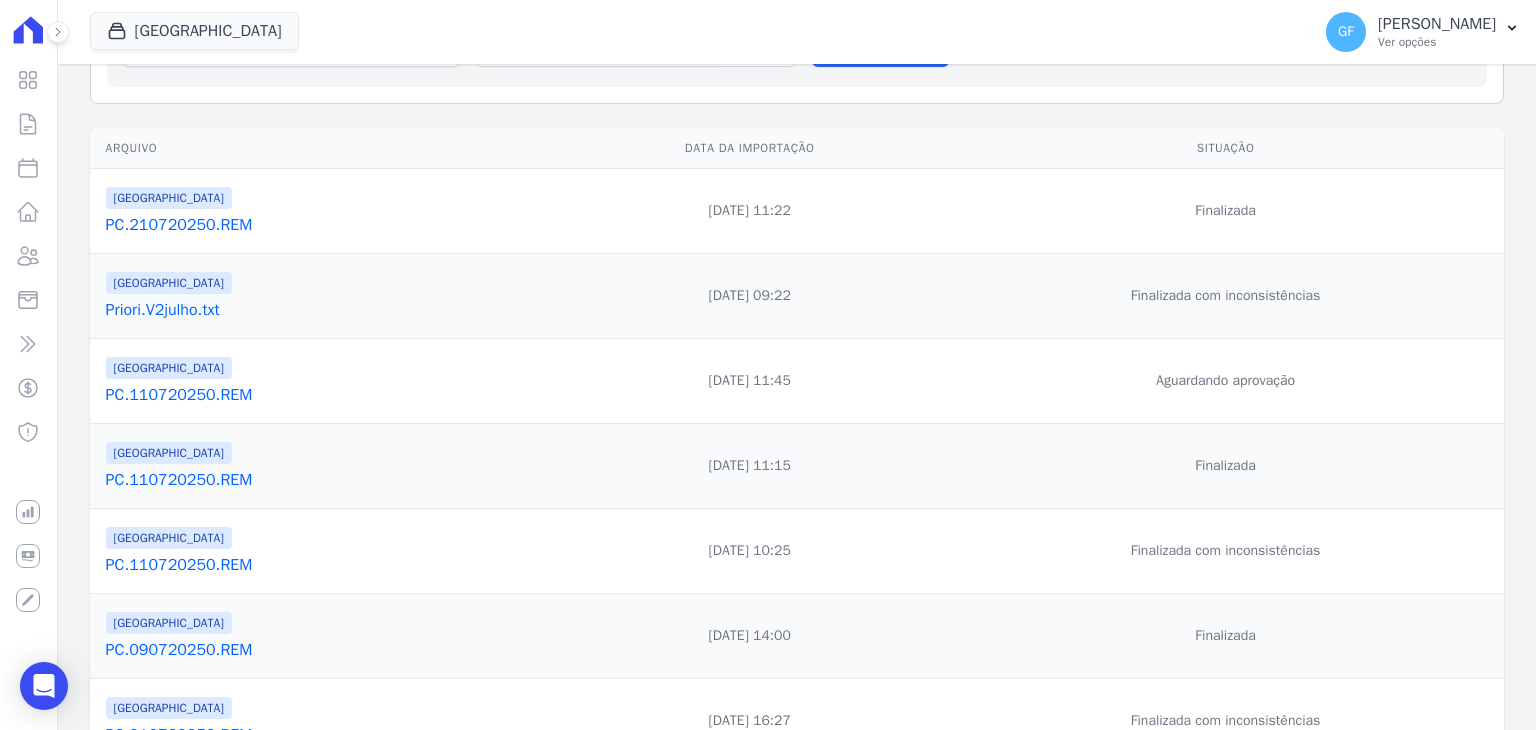 click on "PC.210720250.REM" at bounding box center [325, 225] 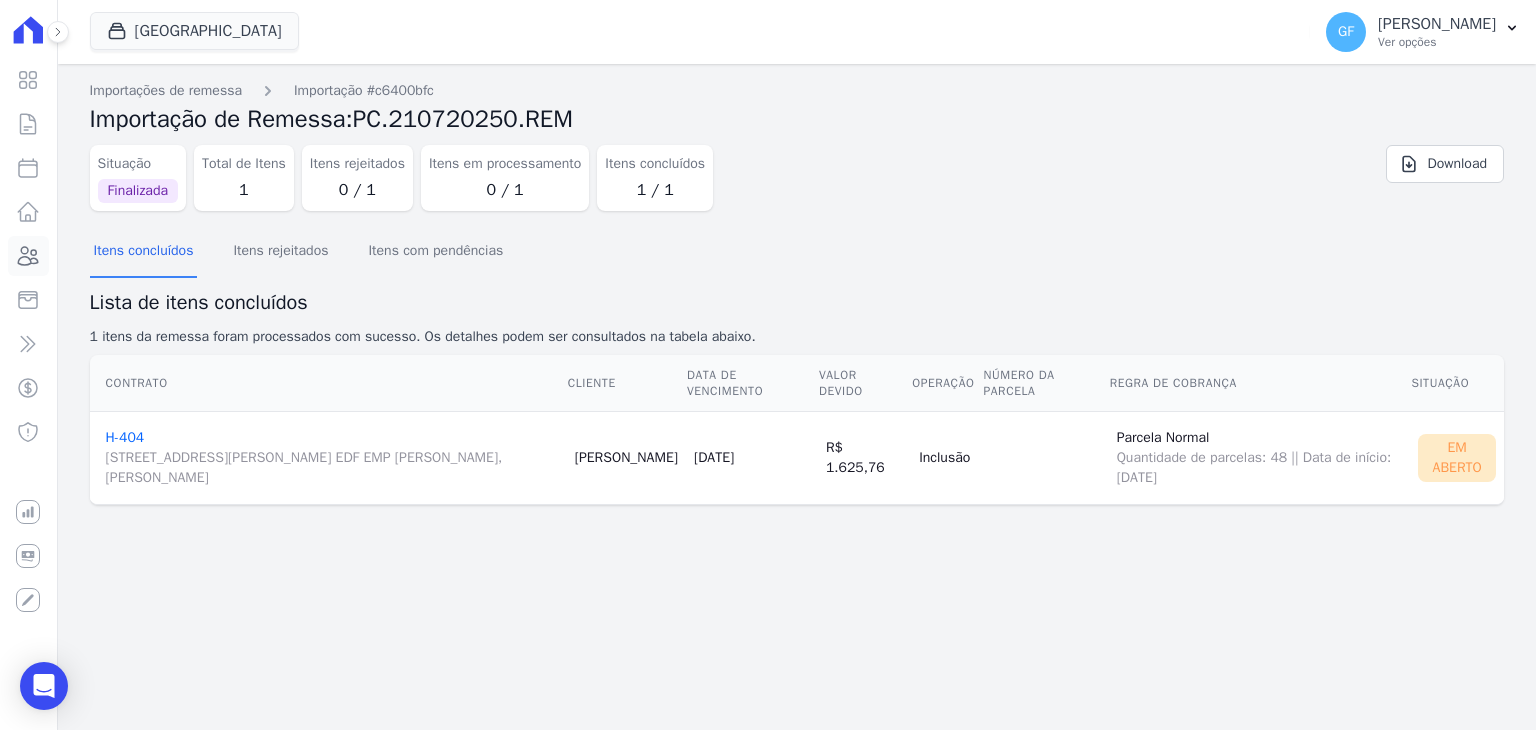 click 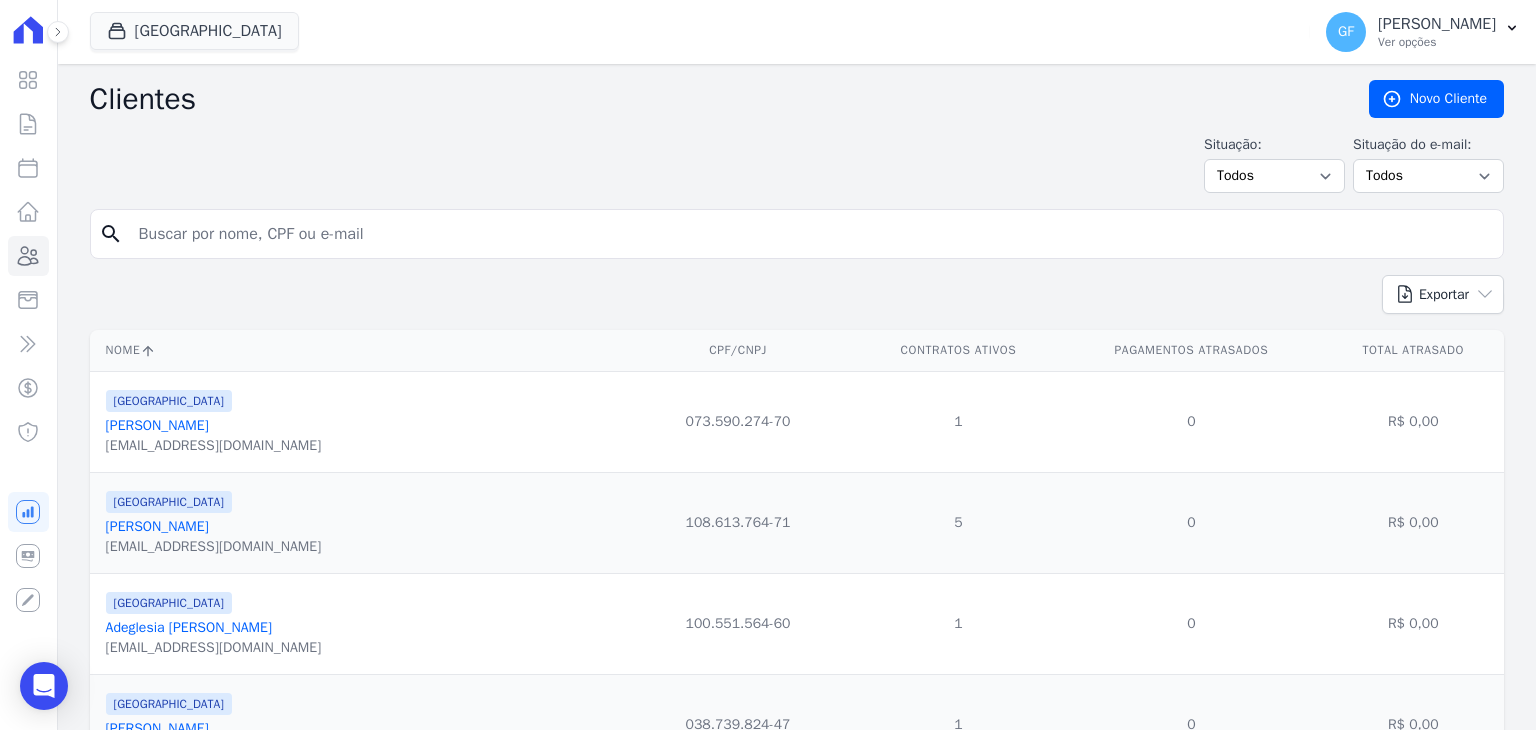 click at bounding box center (811, 234) 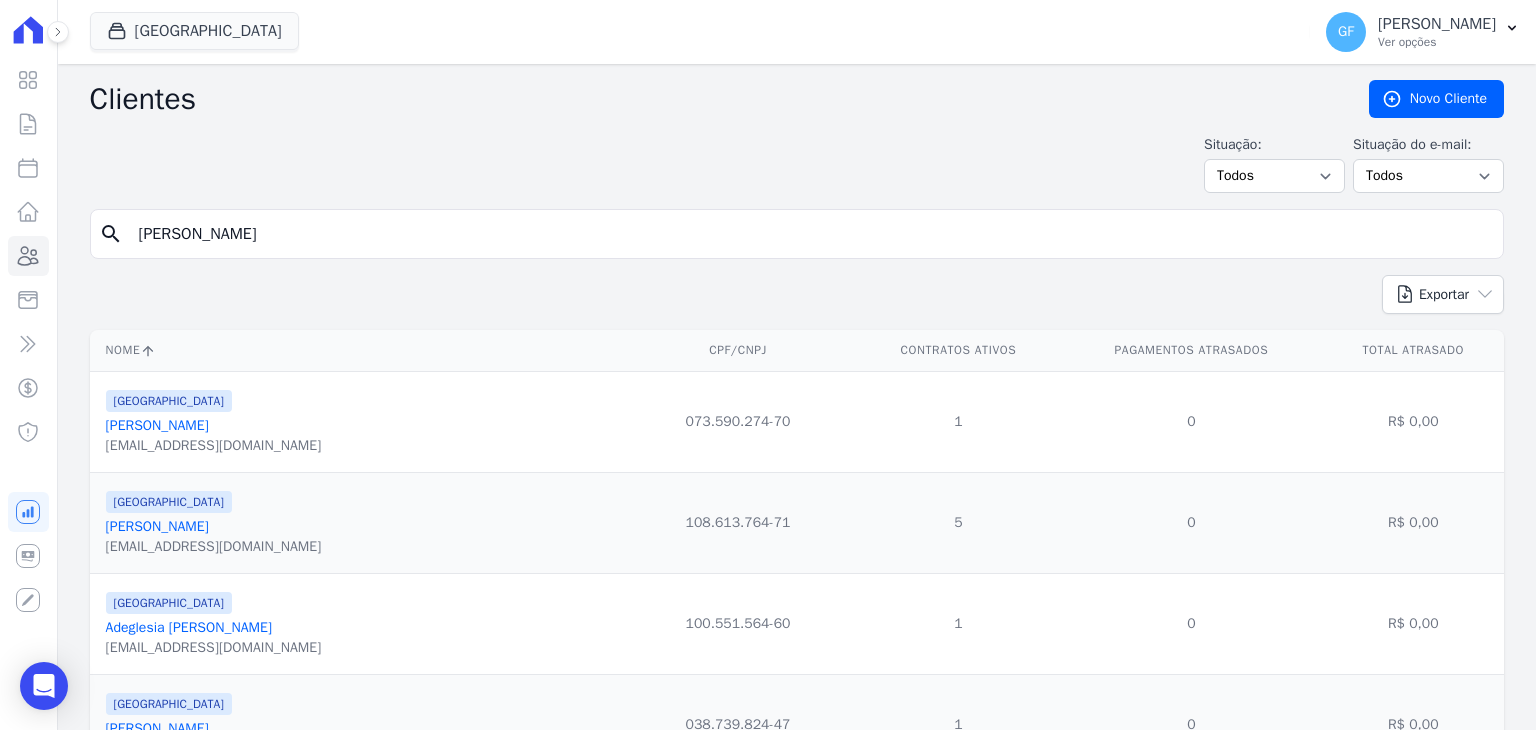 type on "[PERSON_NAME]" 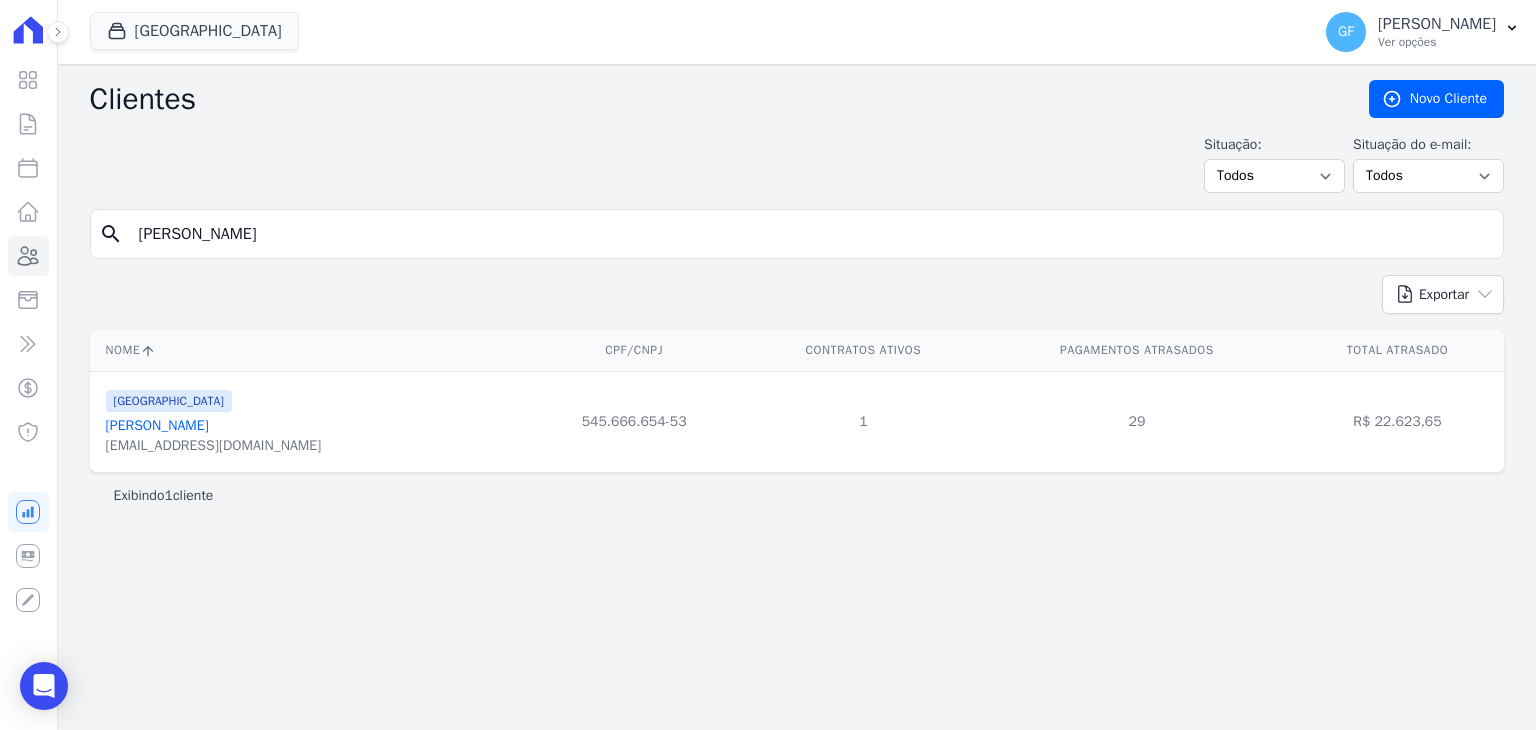 click on "[PERSON_NAME]" at bounding box center [157, 425] 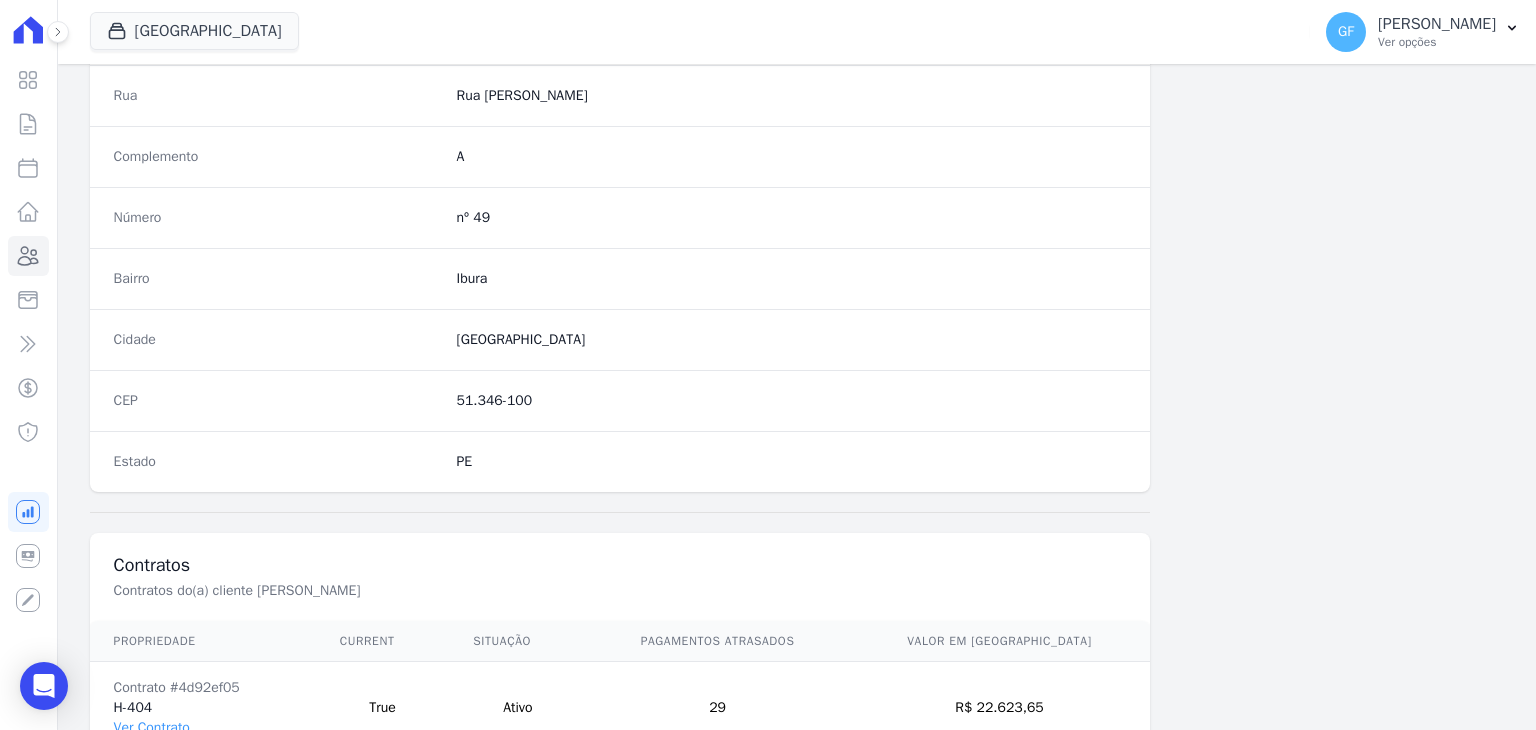 scroll, scrollTop: 1135, scrollLeft: 0, axis: vertical 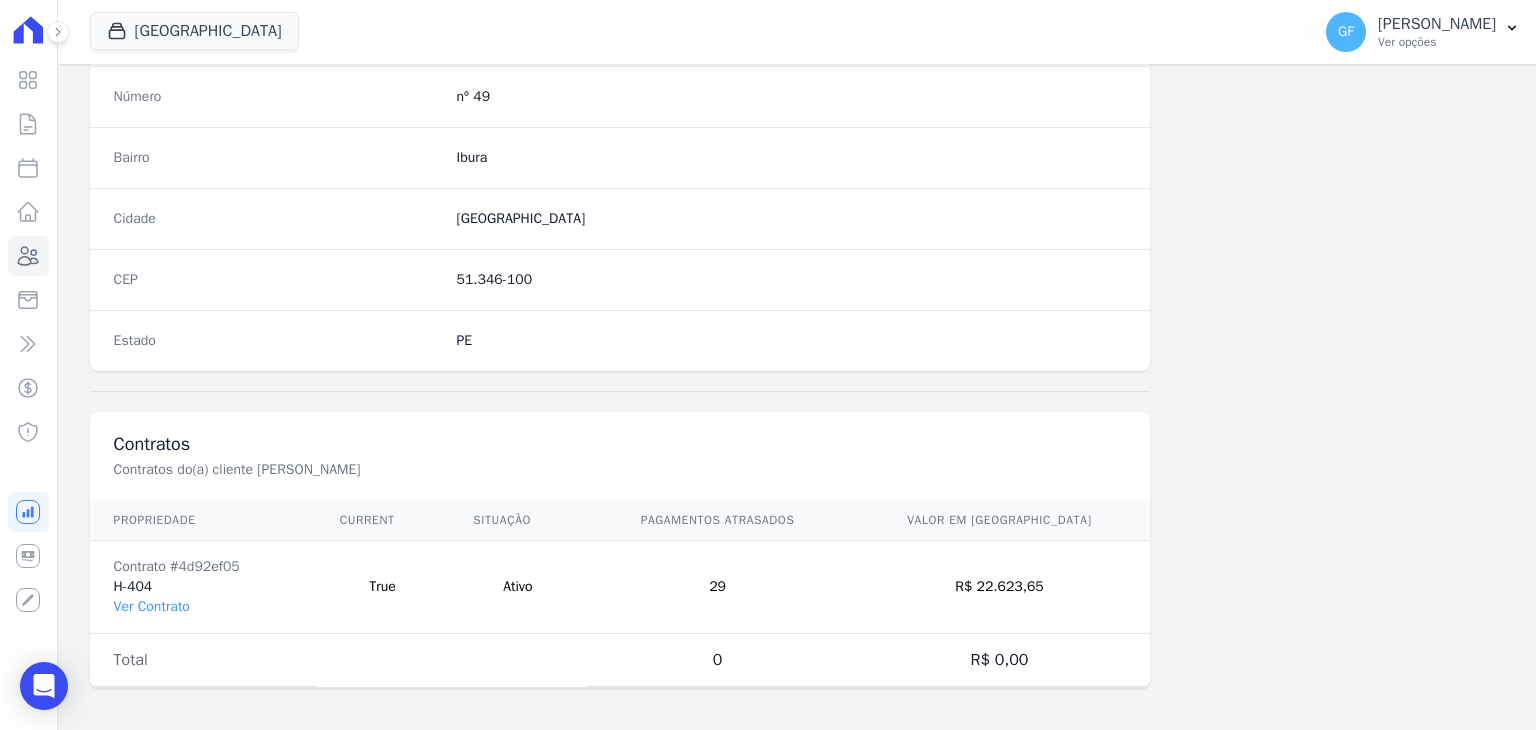 click on "Contrato #4d92ef05
H-404
Ver Contrato" at bounding box center [203, 587] 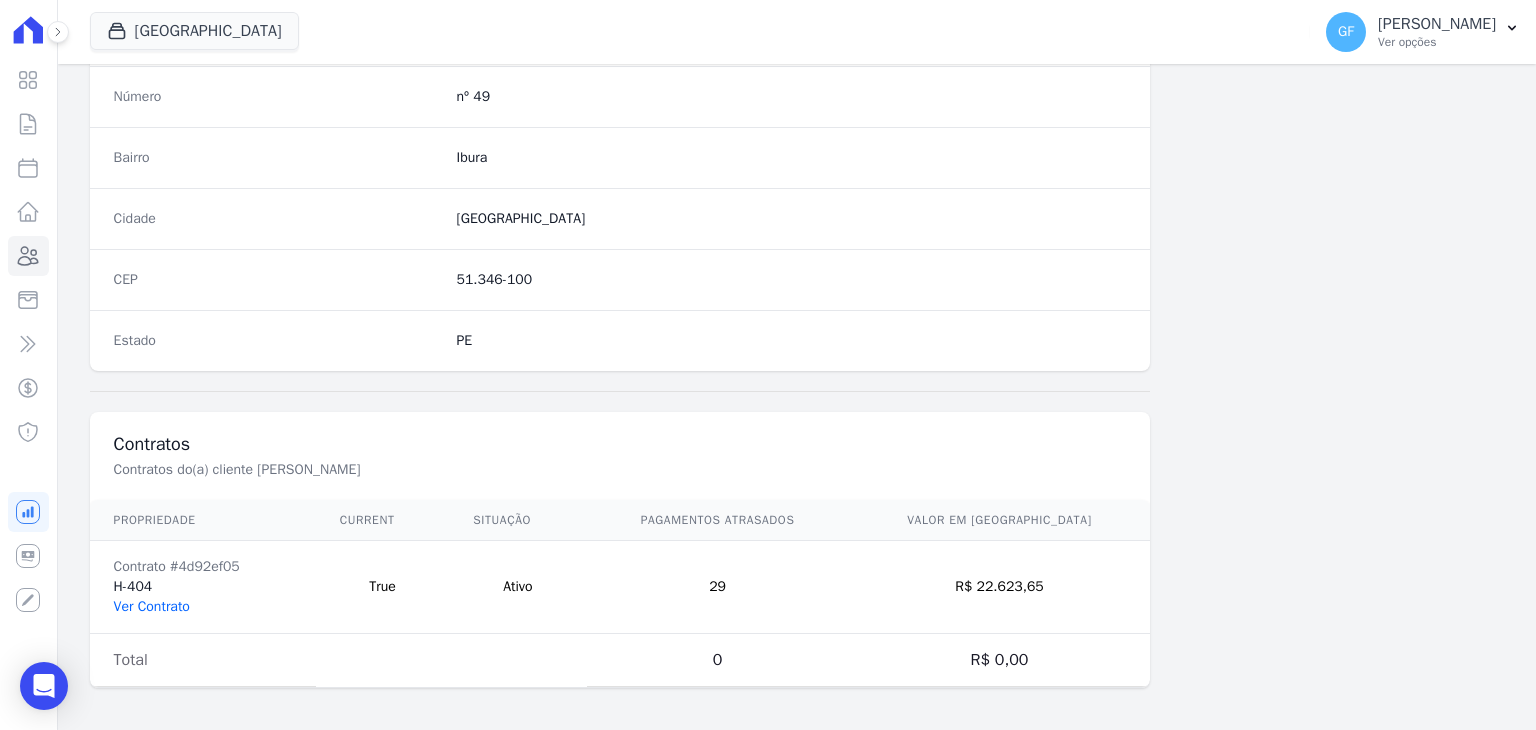 click on "Ver Contrato" at bounding box center (152, 606) 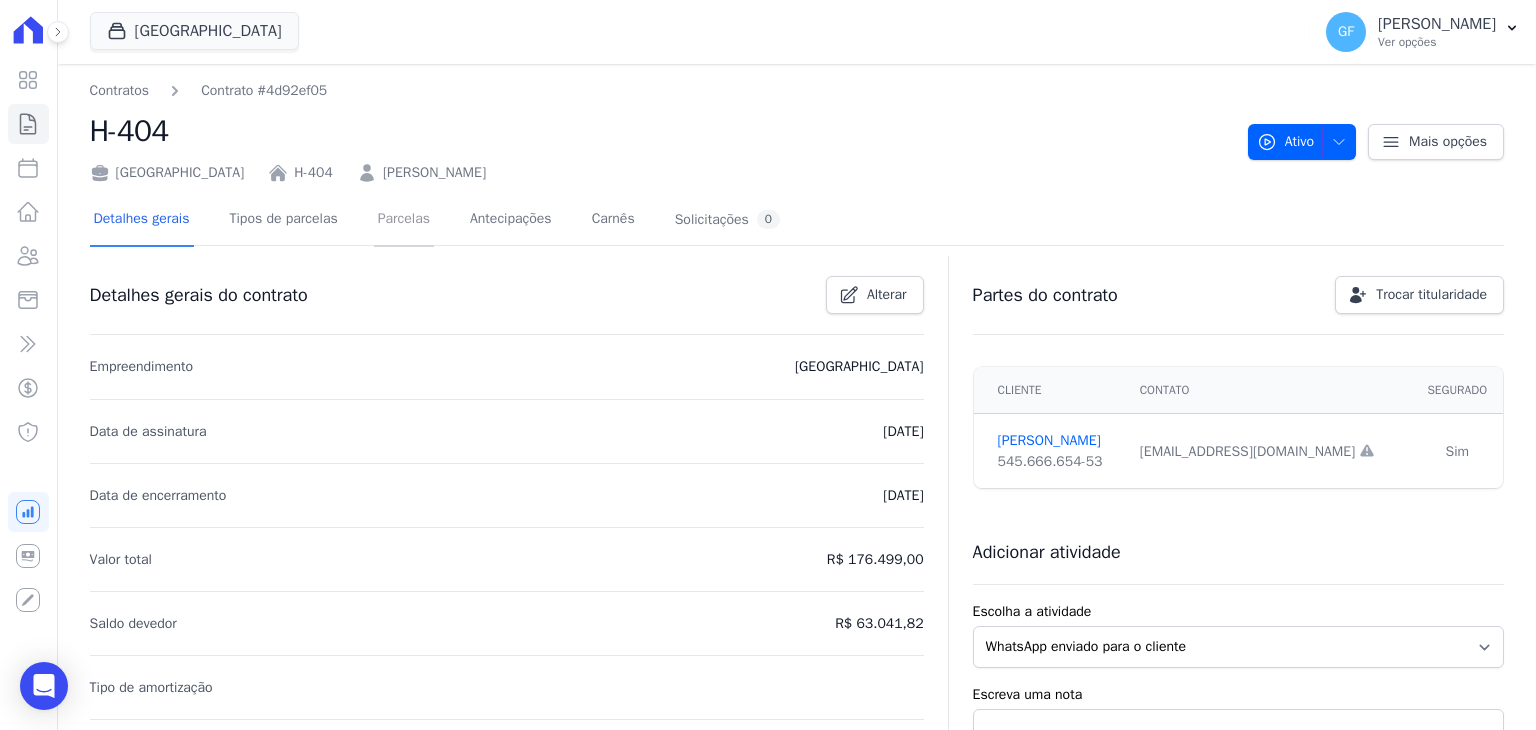 click on "Parcelas" at bounding box center [404, 220] 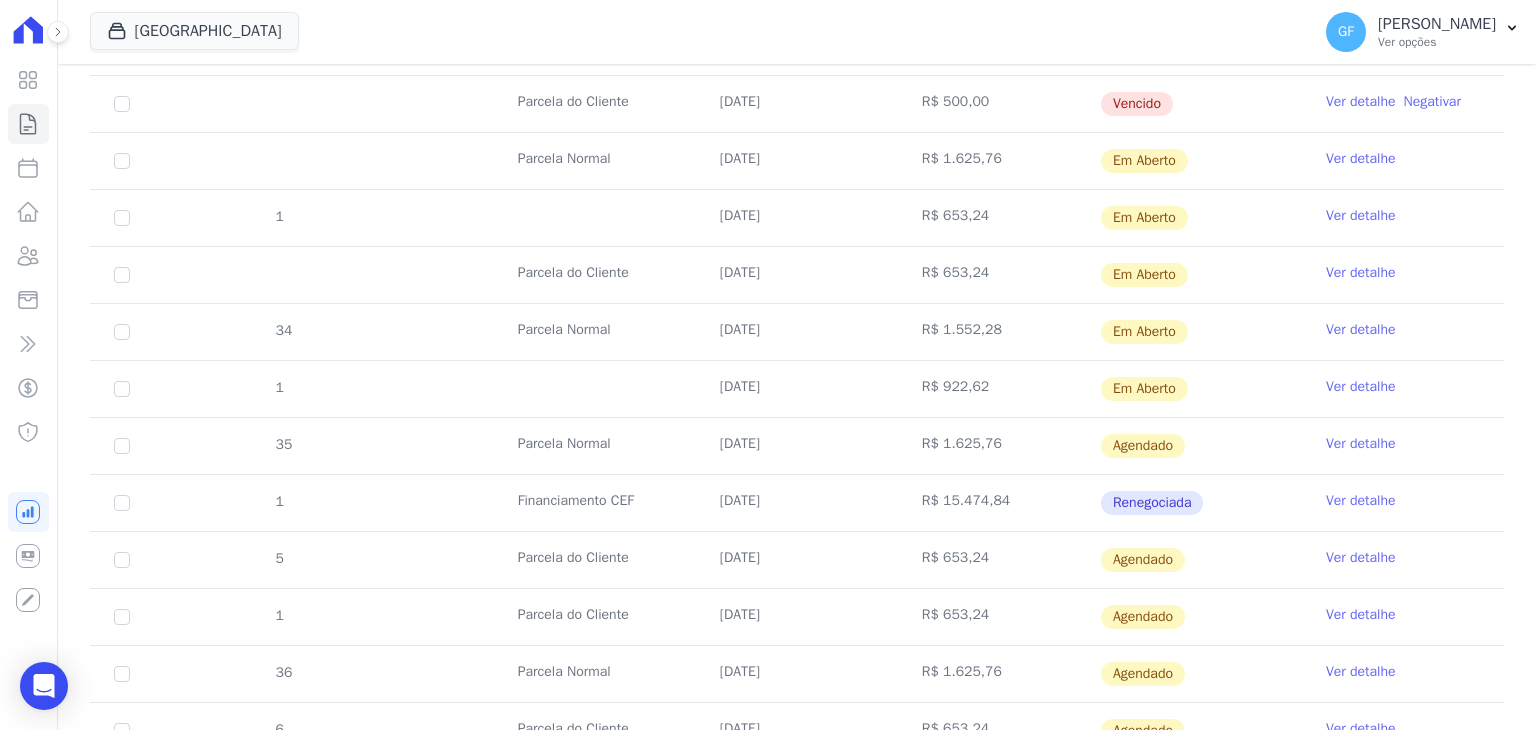 scroll, scrollTop: 1938, scrollLeft: 0, axis: vertical 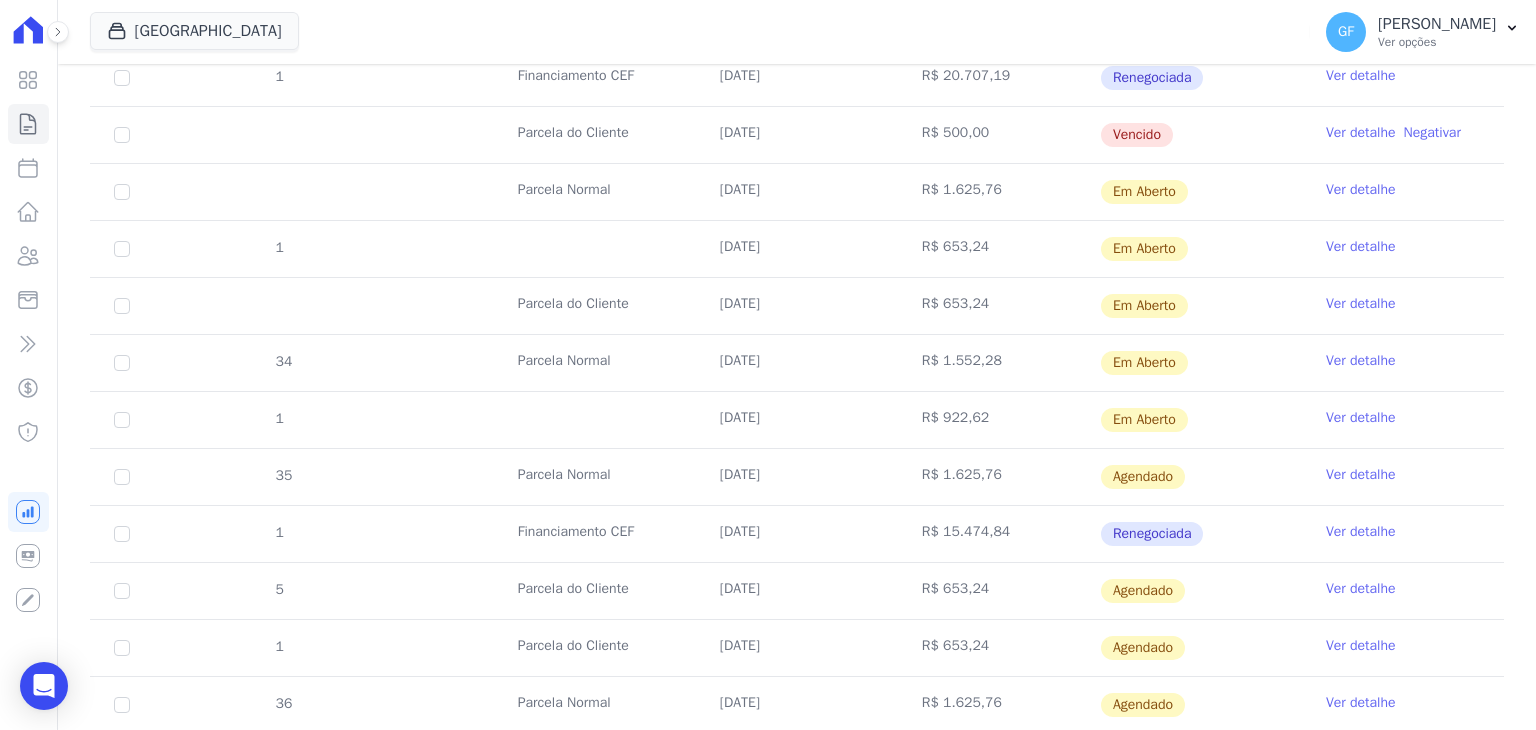 drag, startPoint x: 690, startPoint y: 247, endPoint x: 1168, endPoint y: 262, distance: 478.2353 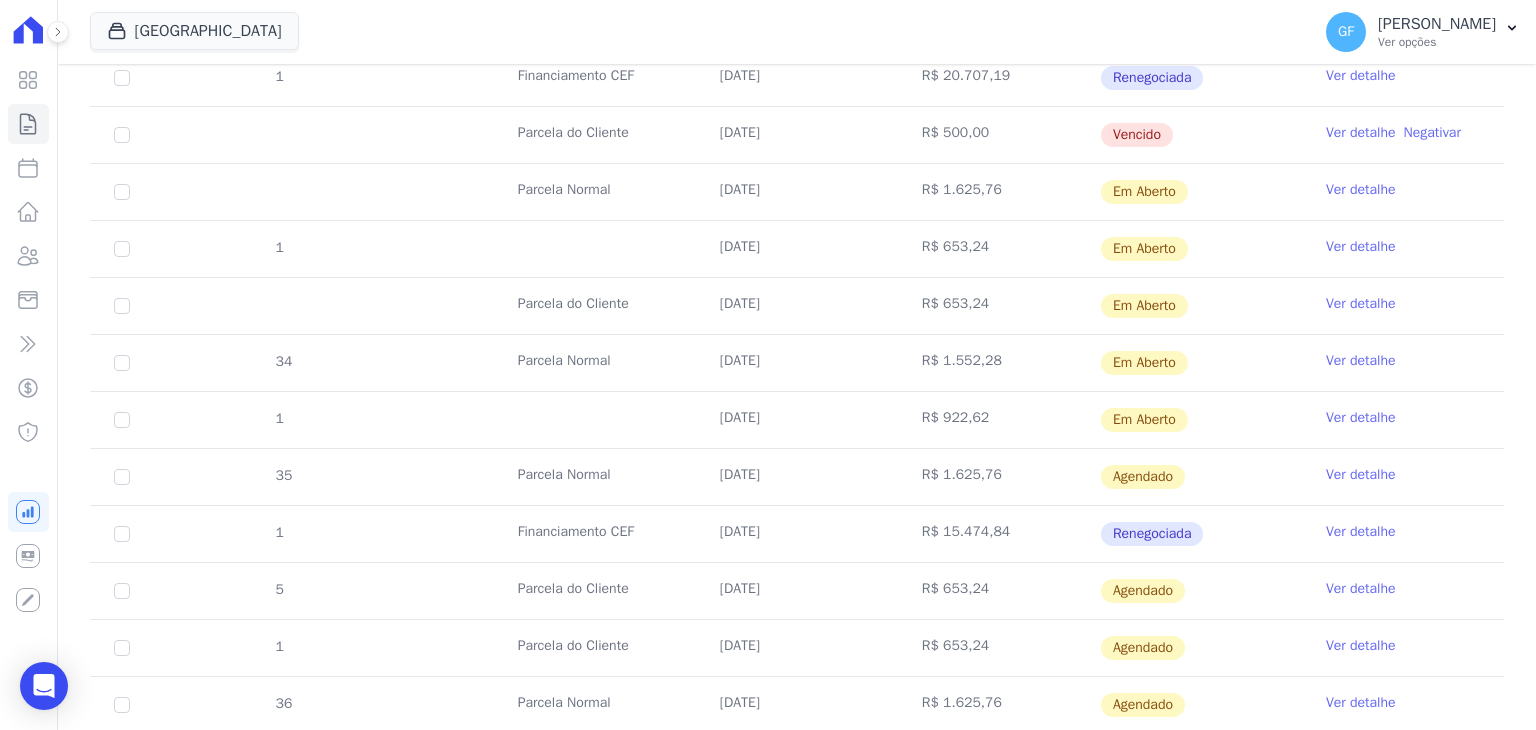 click on "Ver detalhe" at bounding box center [1361, 190] 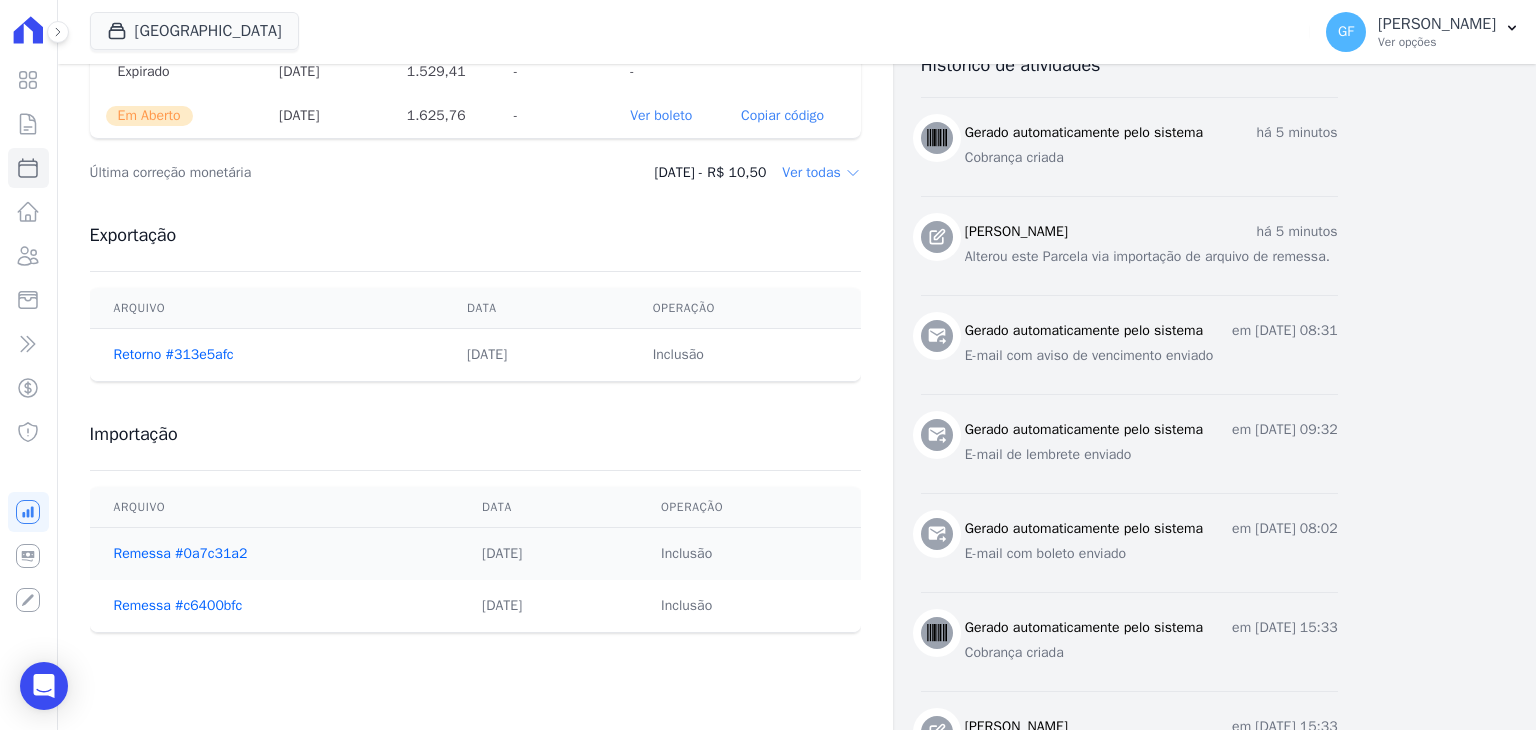 scroll, scrollTop: 694, scrollLeft: 0, axis: vertical 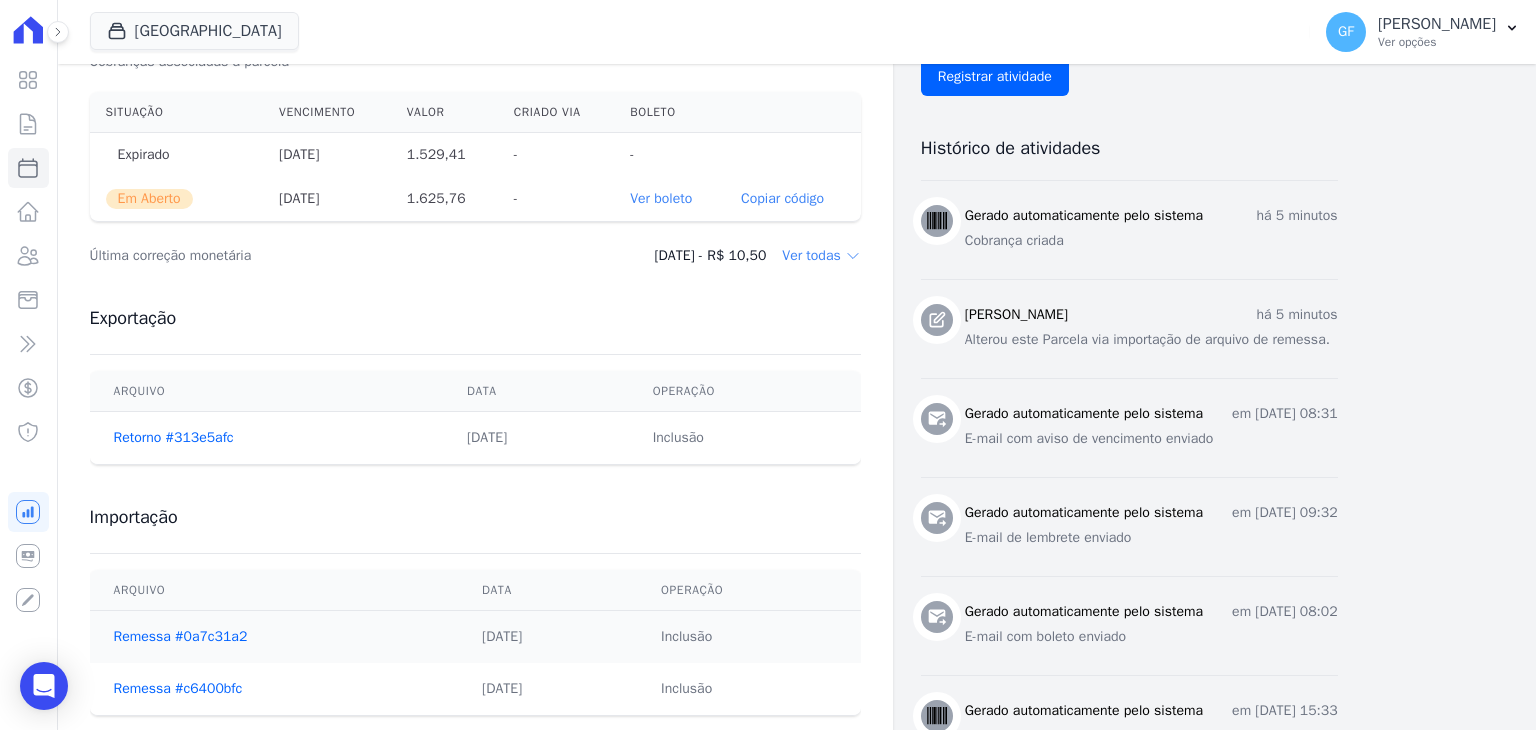 click on "Ver boleto" at bounding box center (661, 198) 